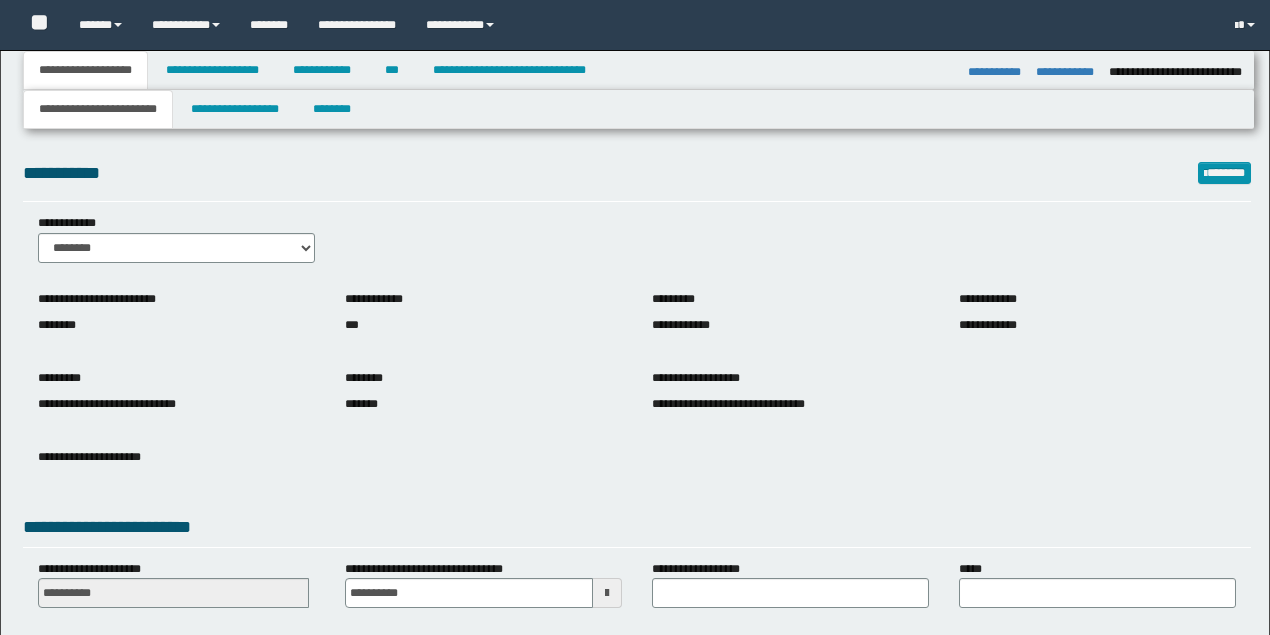 select on "*" 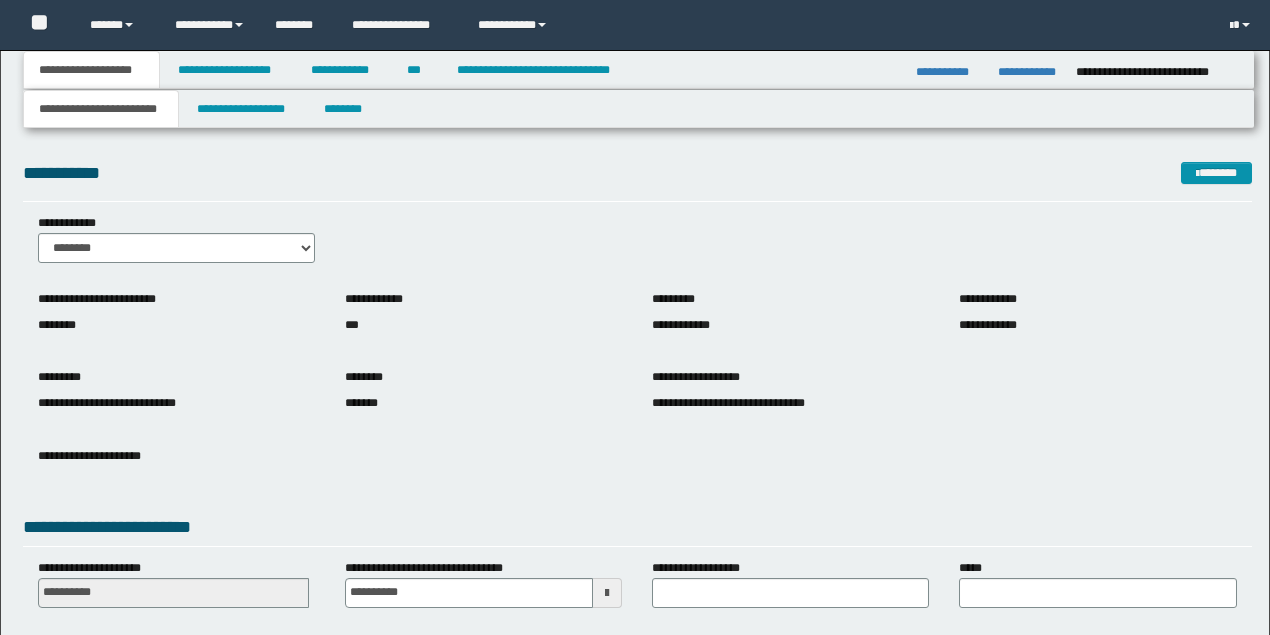 scroll, scrollTop: 0, scrollLeft: 0, axis: both 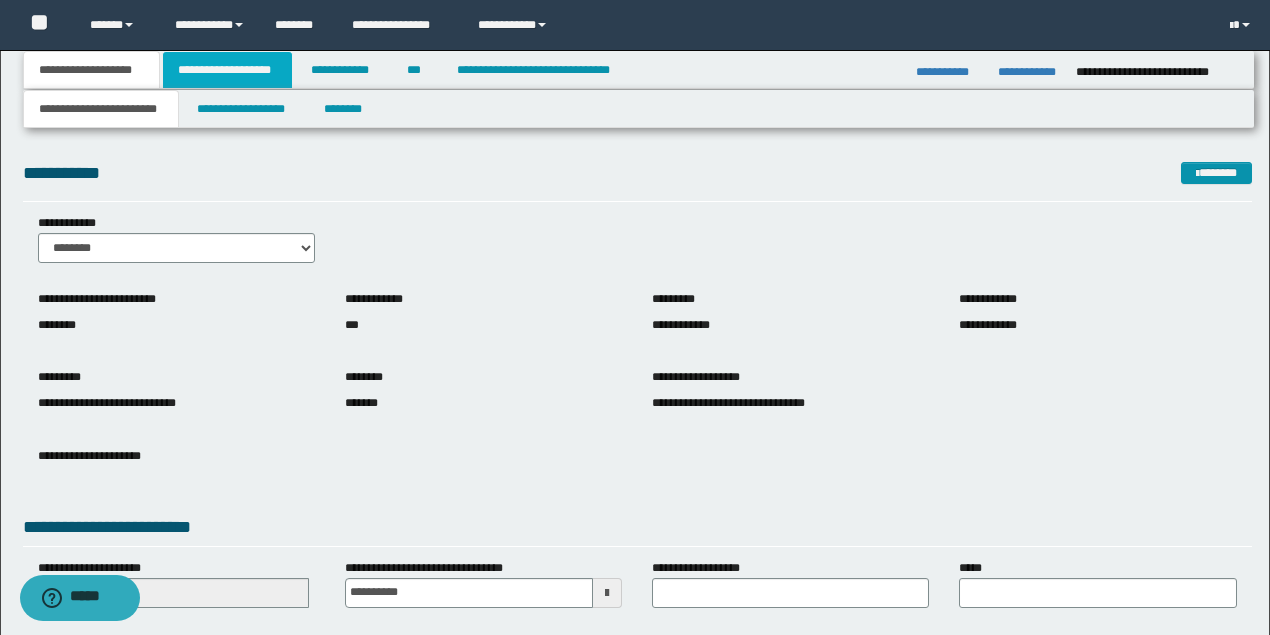 click on "**********" at bounding box center [227, 70] 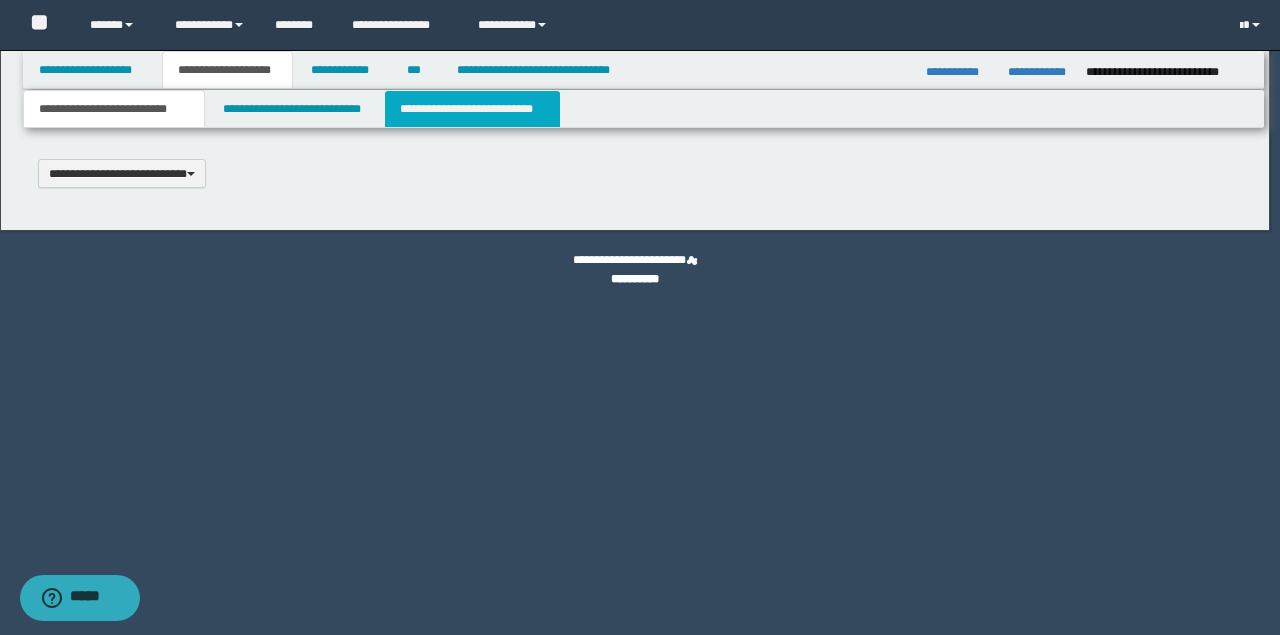 click on "**********" at bounding box center (472, 109) 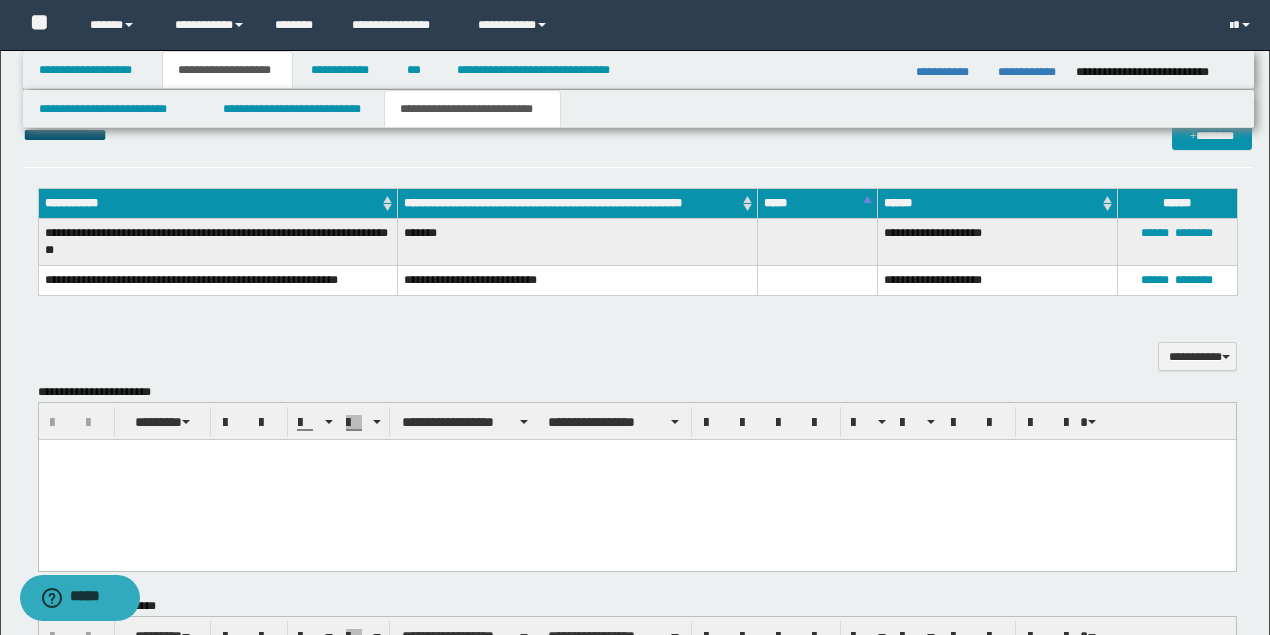 scroll, scrollTop: 1800, scrollLeft: 0, axis: vertical 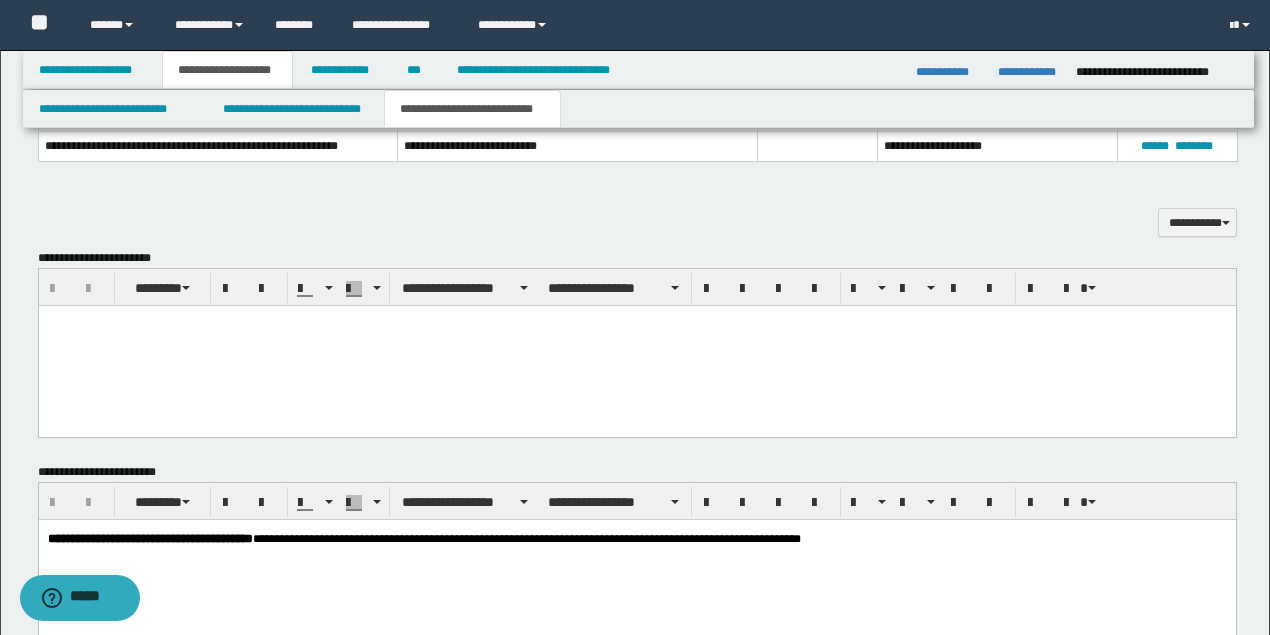 click at bounding box center [636, 321] 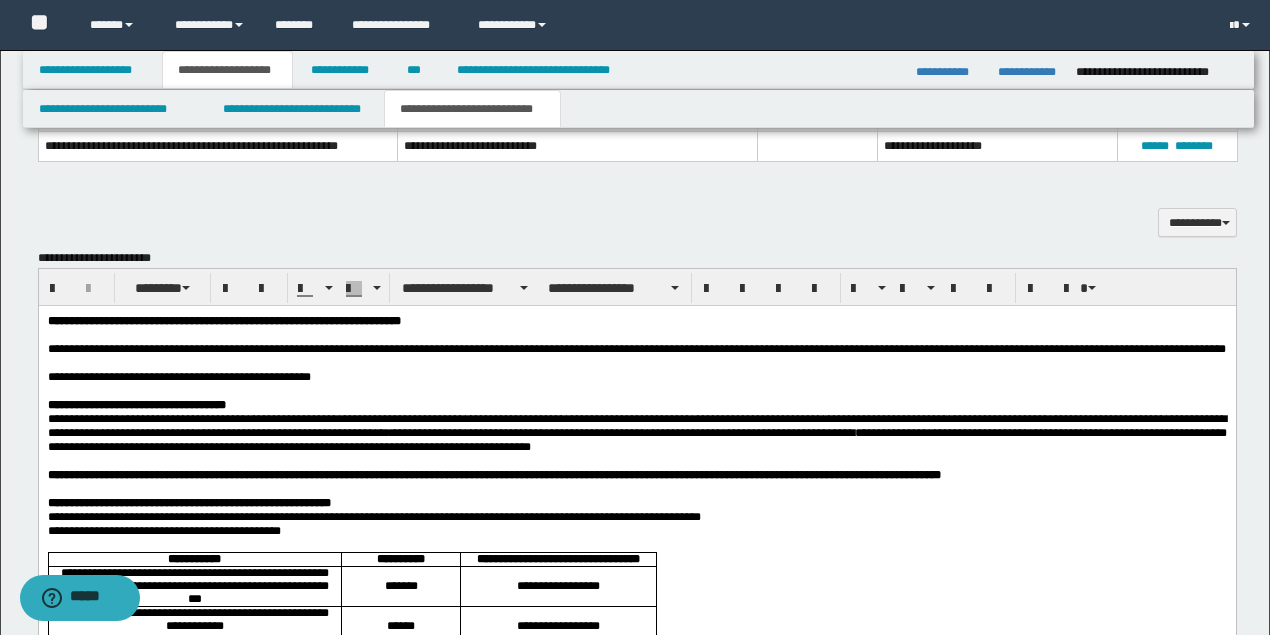 click on "**********" at bounding box center (178, 377) 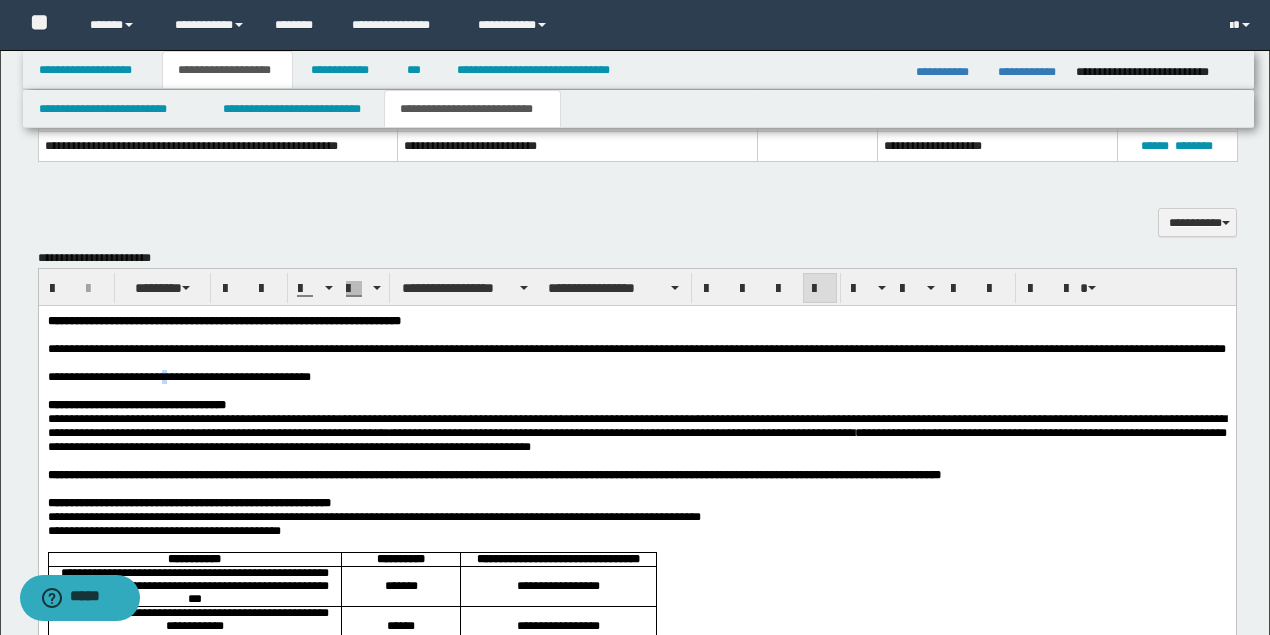 click on "**********" at bounding box center (178, 377) 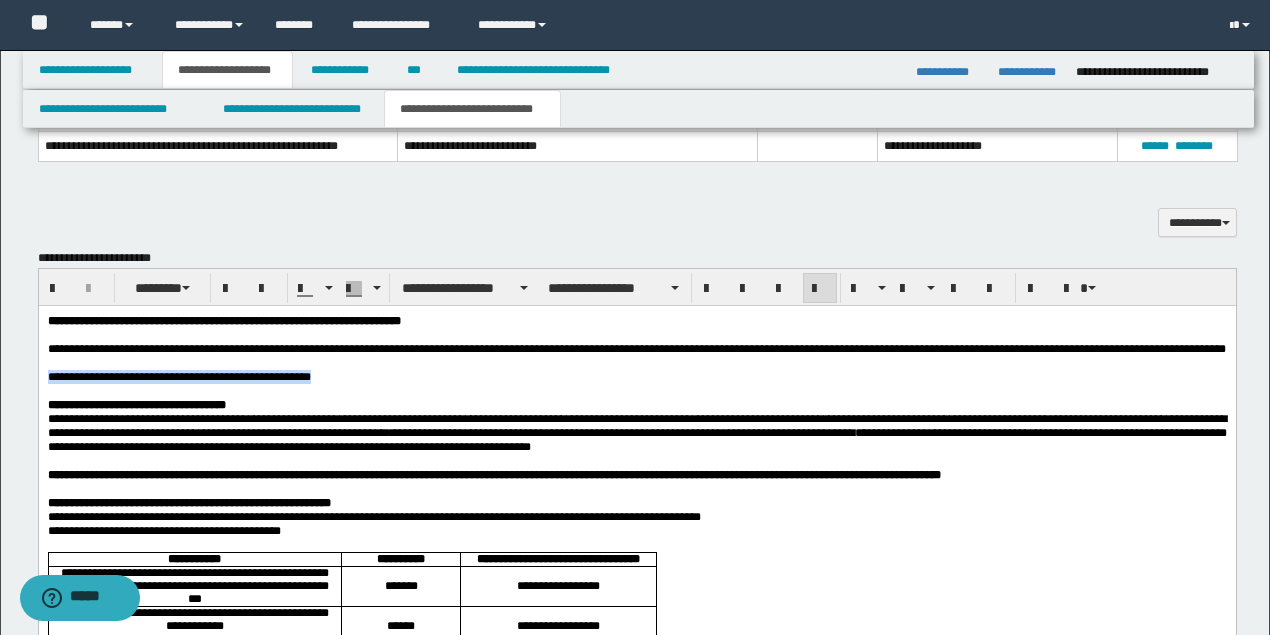 click on "**********" at bounding box center [178, 377] 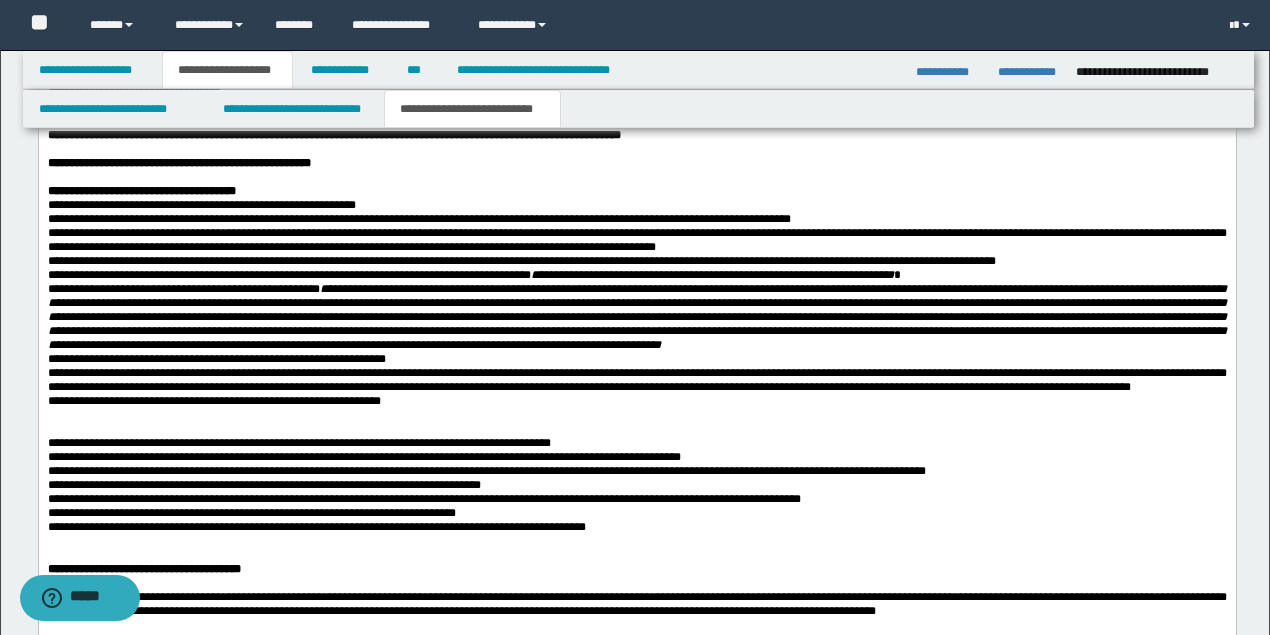 scroll, scrollTop: 2800, scrollLeft: 0, axis: vertical 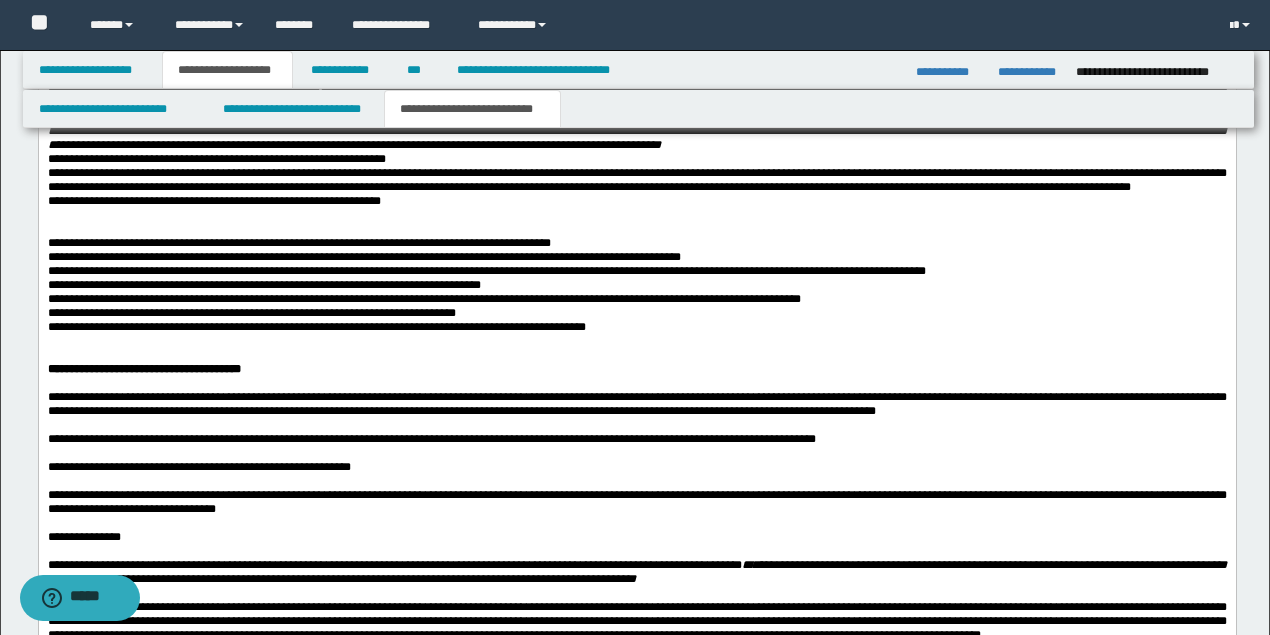 click at bounding box center (636, 230) 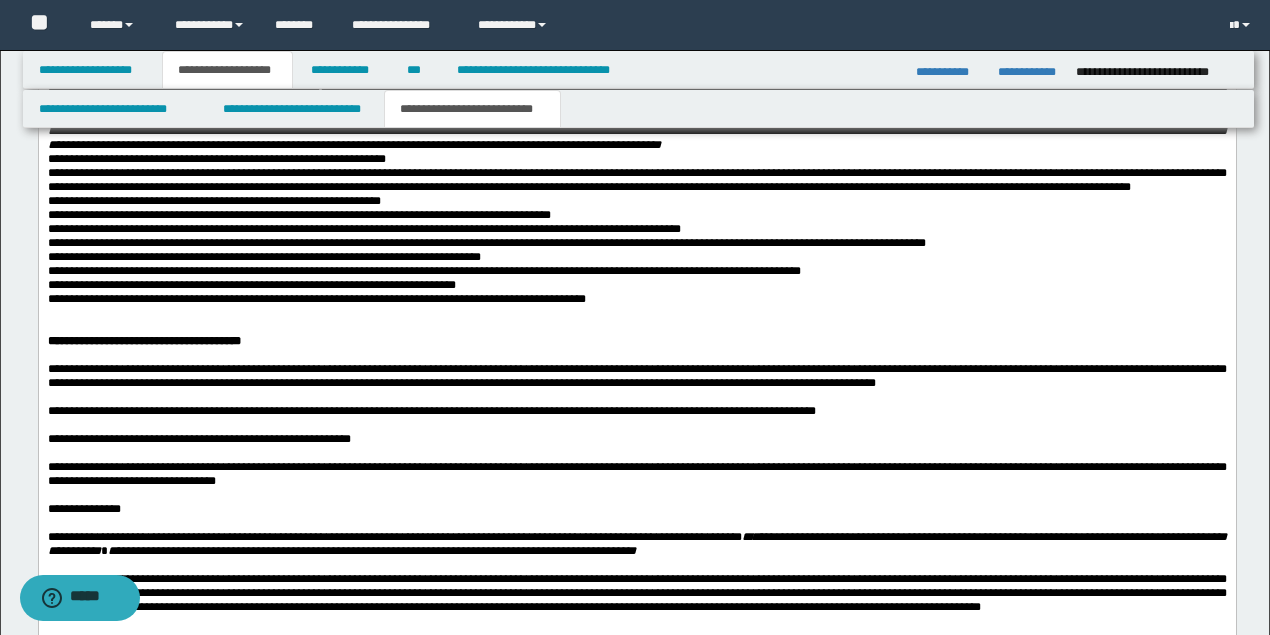 click on "**********" at bounding box center [636, 230] 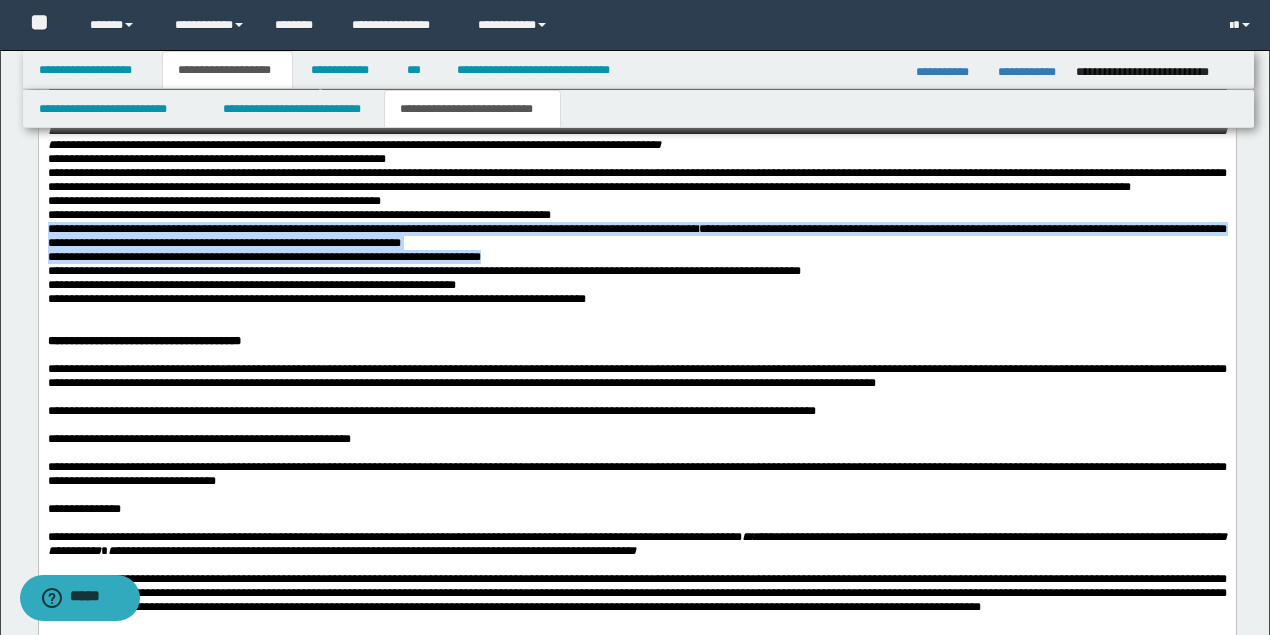 drag, startPoint x: 484, startPoint y: 363, endPoint x: 450, endPoint y: 418, distance: 64.66065 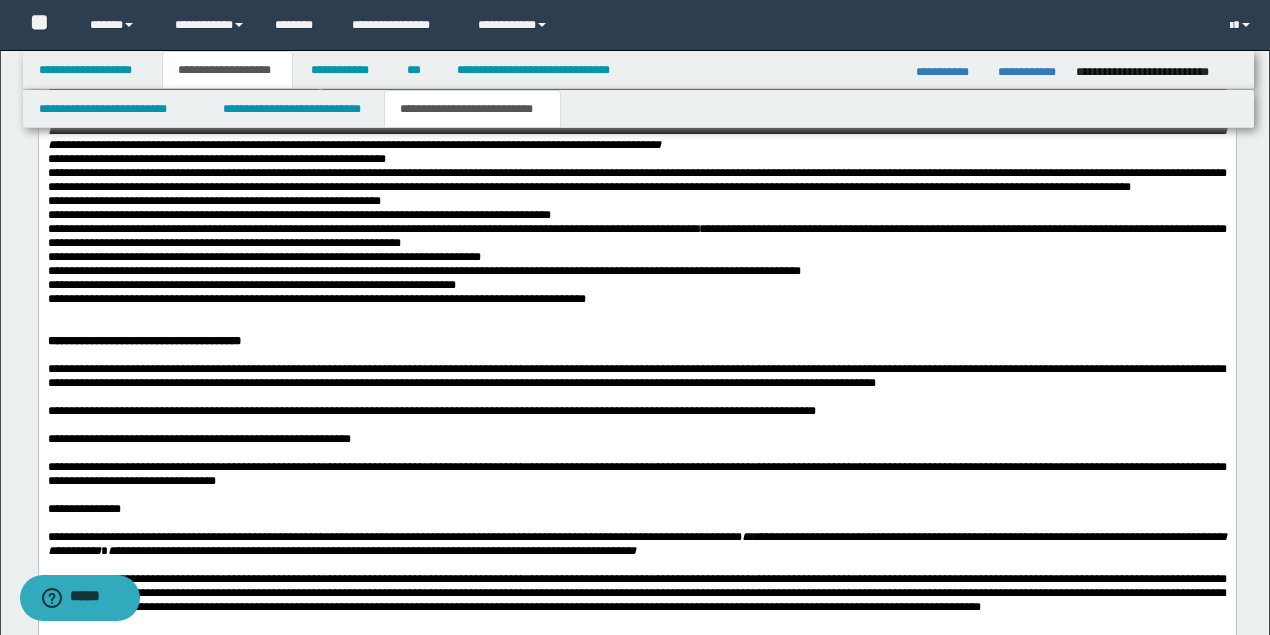 click at bounding box center [636, 314] 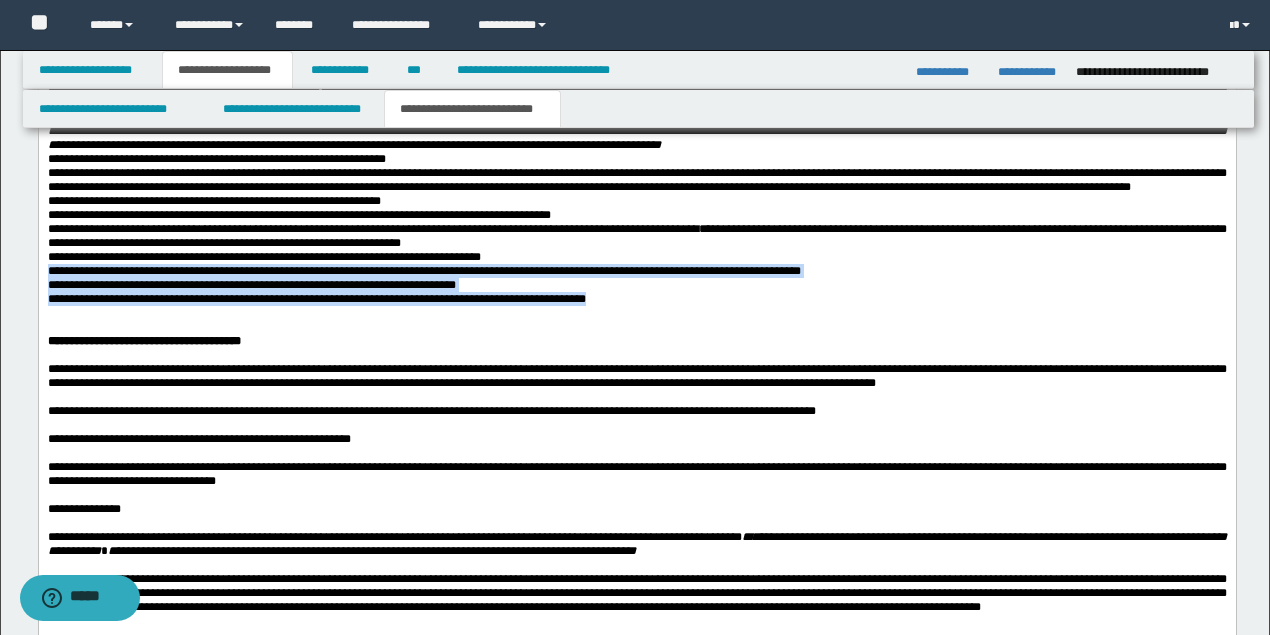 drag, startPoint x: 568, startPoint y: 411, endPoint x: 48, endPoint y: 378, distance: 521.0461 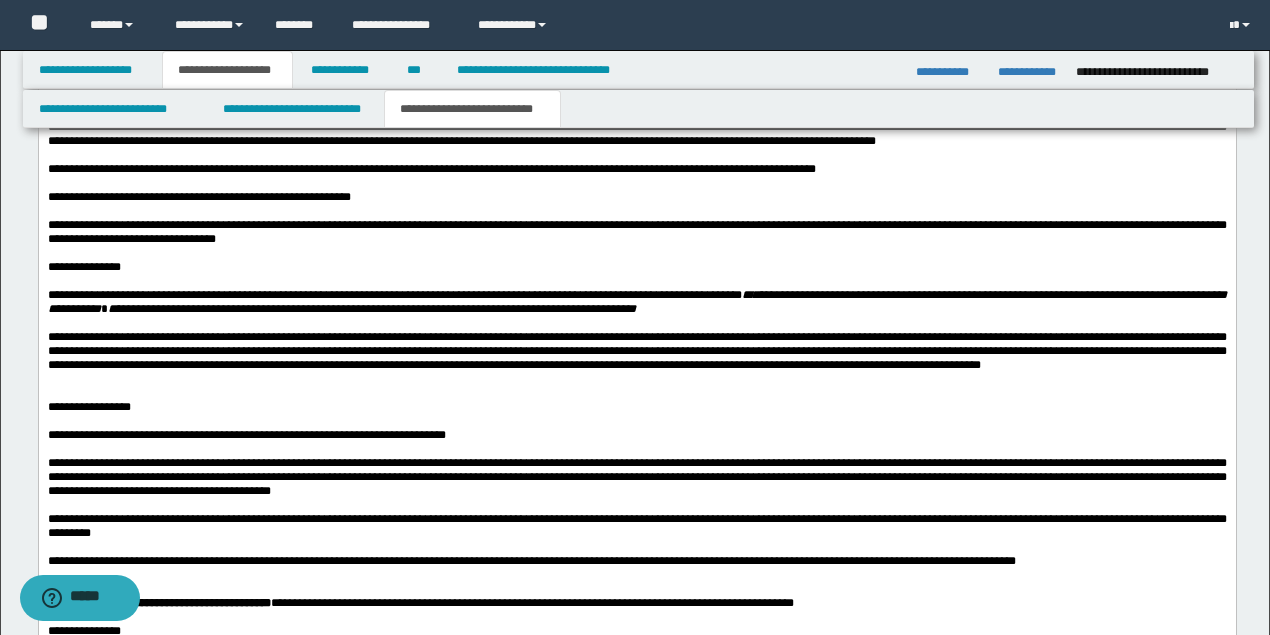 scroll, scrollTop: 3133, scrollLeft: 0, axis: vertical 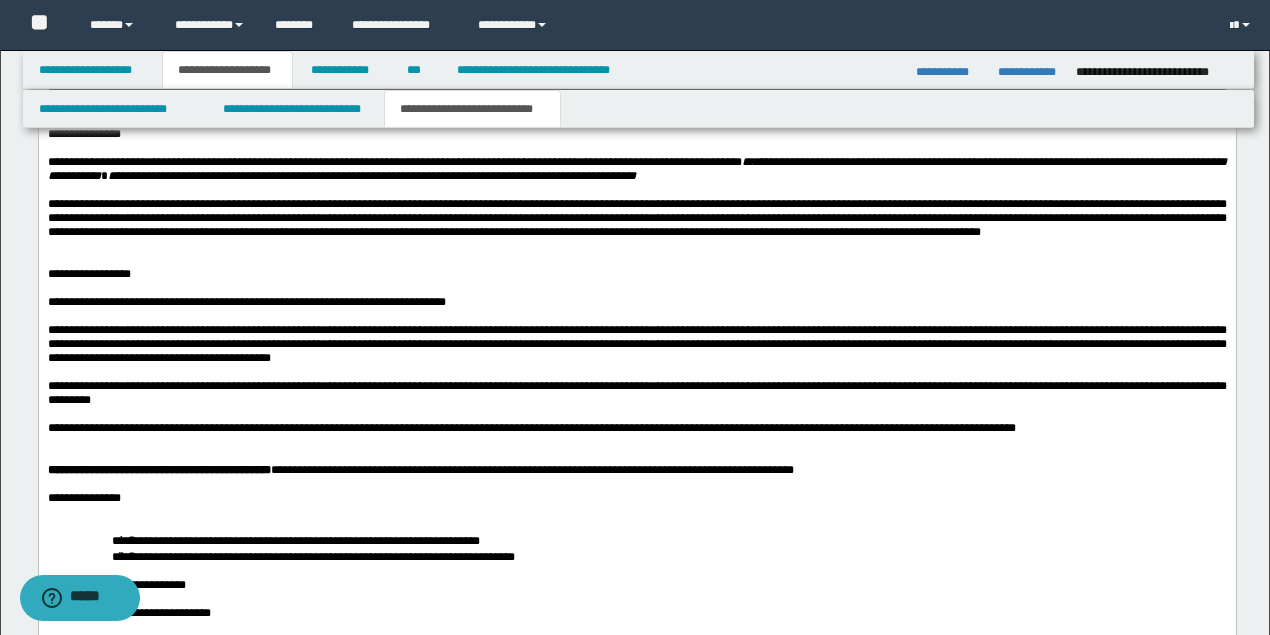 drag, startPoint x: 725, startPoint y: 334, endPoint x: 724, endPoint y: 323, distance: 11.045361 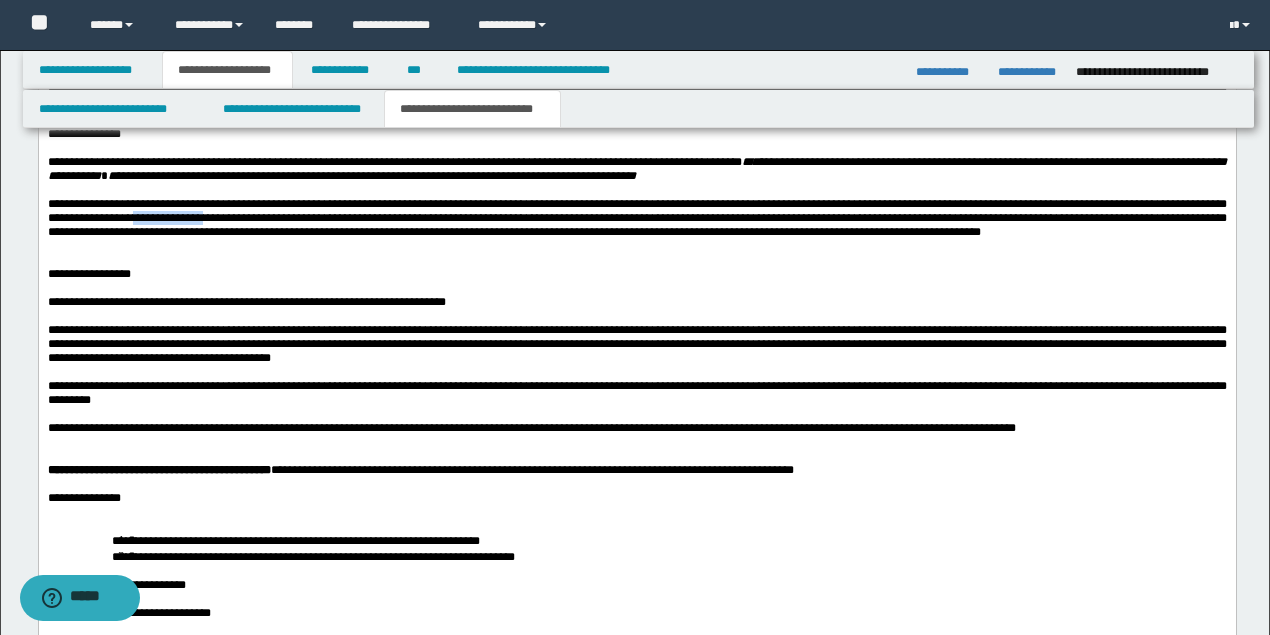 drag, startPoint x: 197, startPoint y: 348, endPoint x: 131, endPoint y: 355, distance: 66.37017 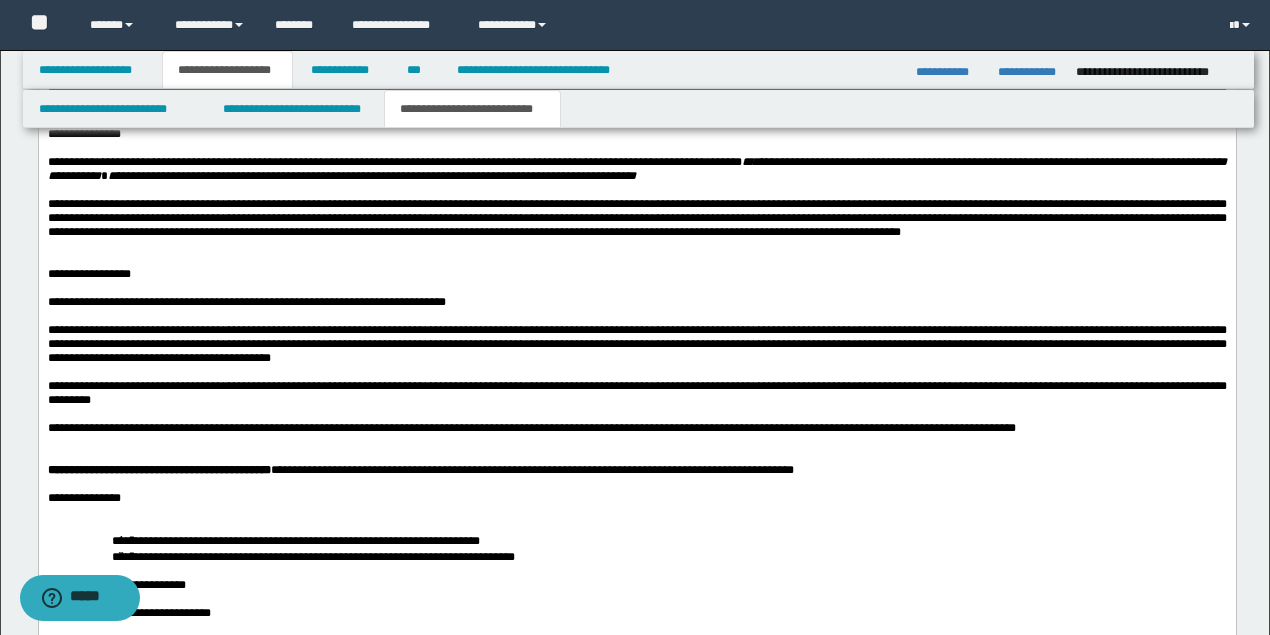 scroll, scrollTop: 3266, scrollLeft: 0, axis: vertical 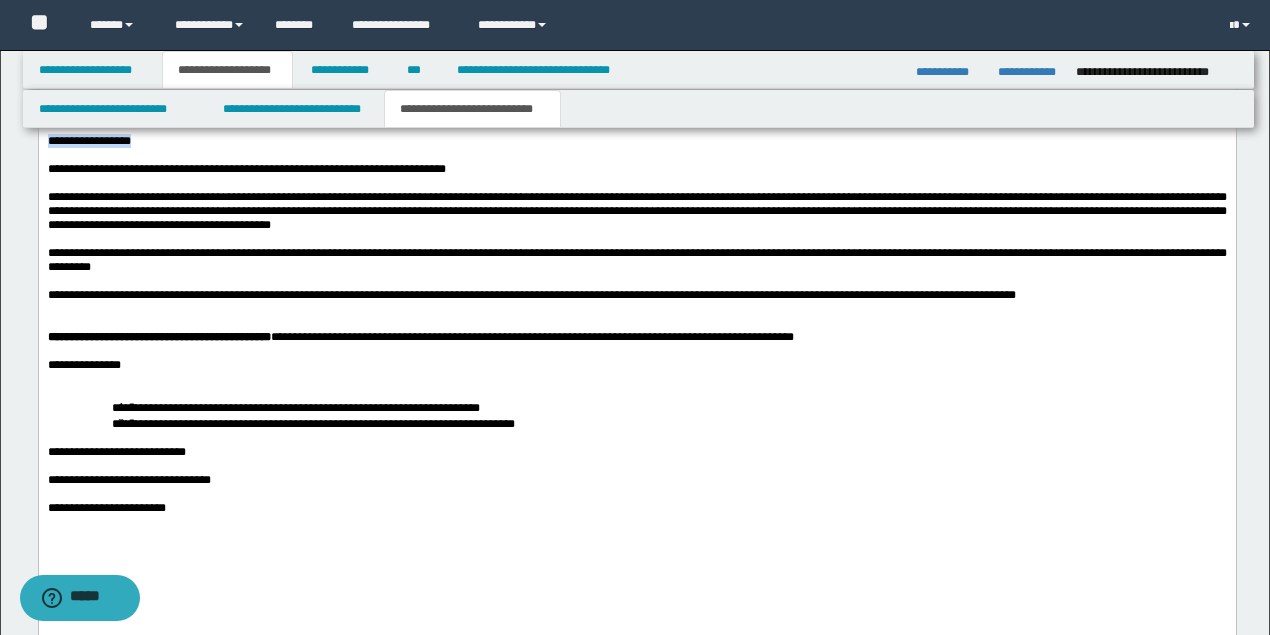drag, startPoint x: 138, startPoint y: 284, endPoint x: 40, endPoint y: -882, distance: 1170.1111 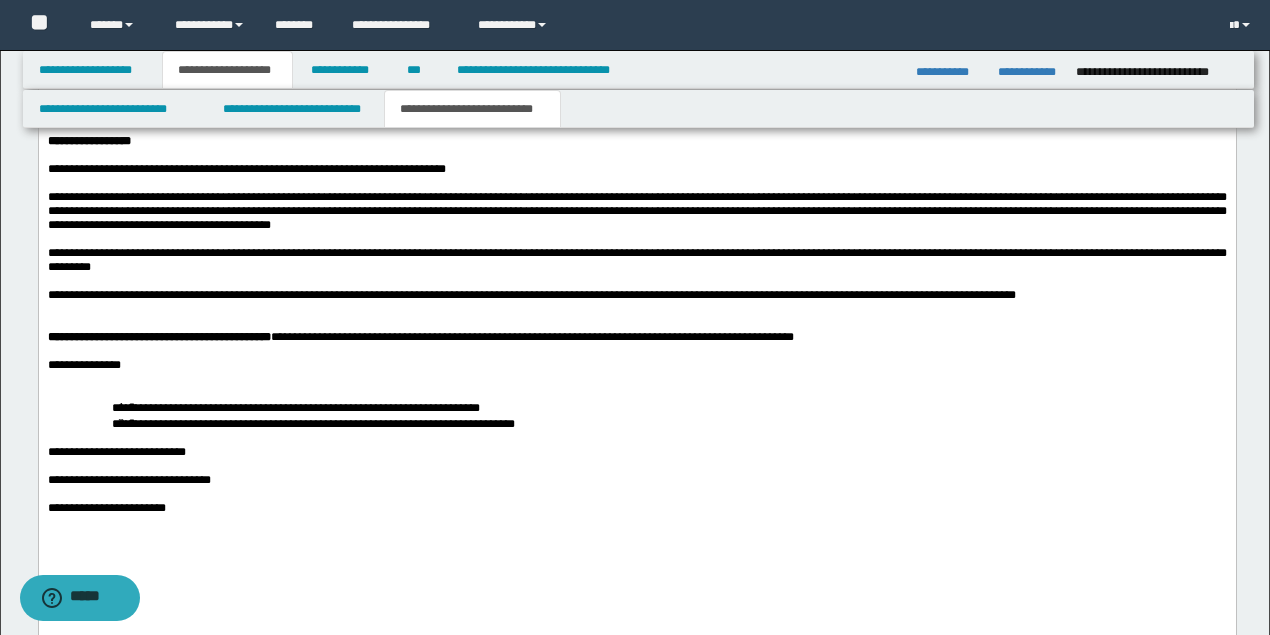 scroll, scrollTop: 3066, scrollLeft: 0, axis: vertical 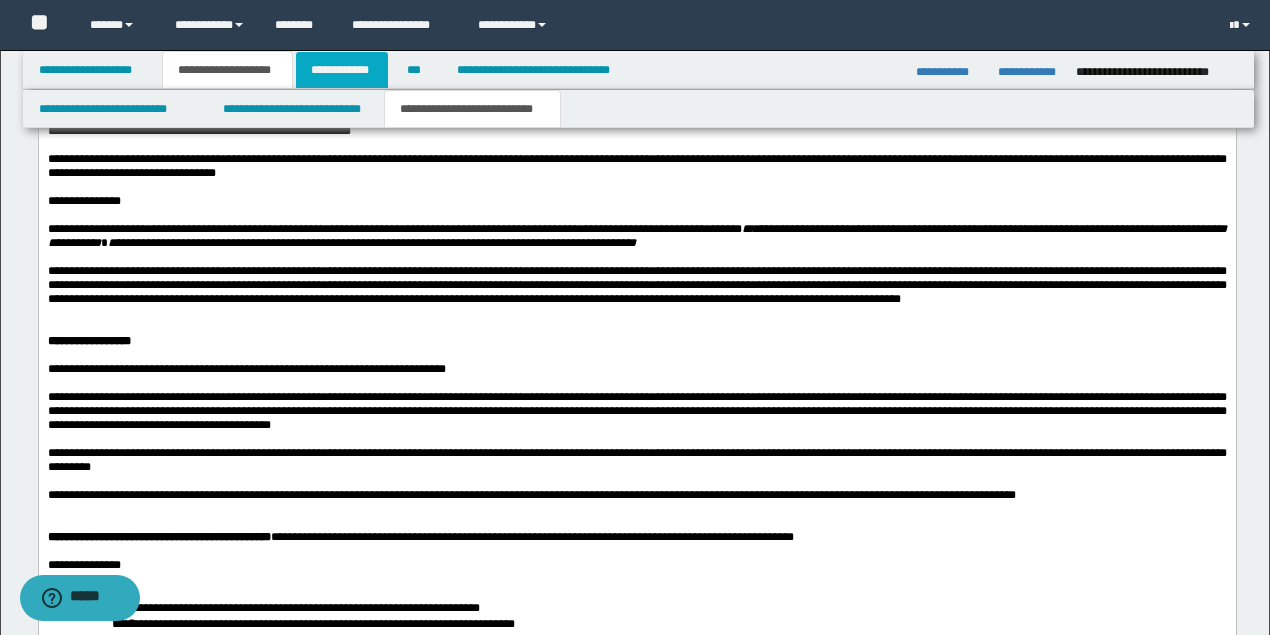 click on "**********" at bounding box center (342, 70) 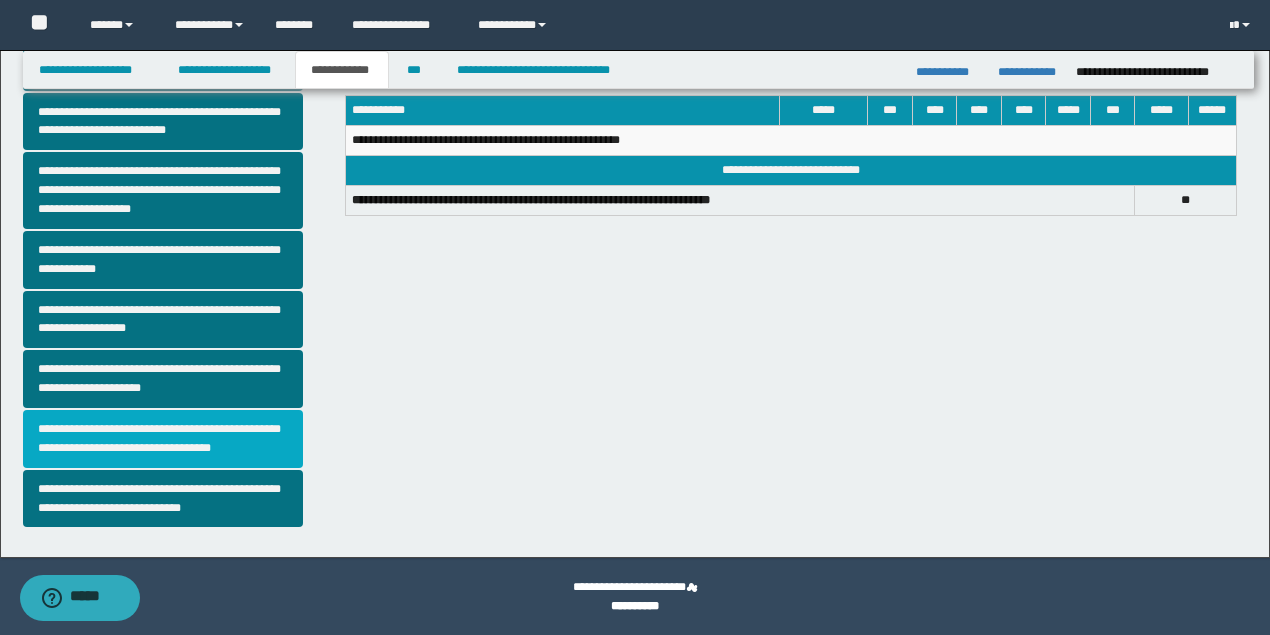 click on "**********" at bounding box center (163, 439) 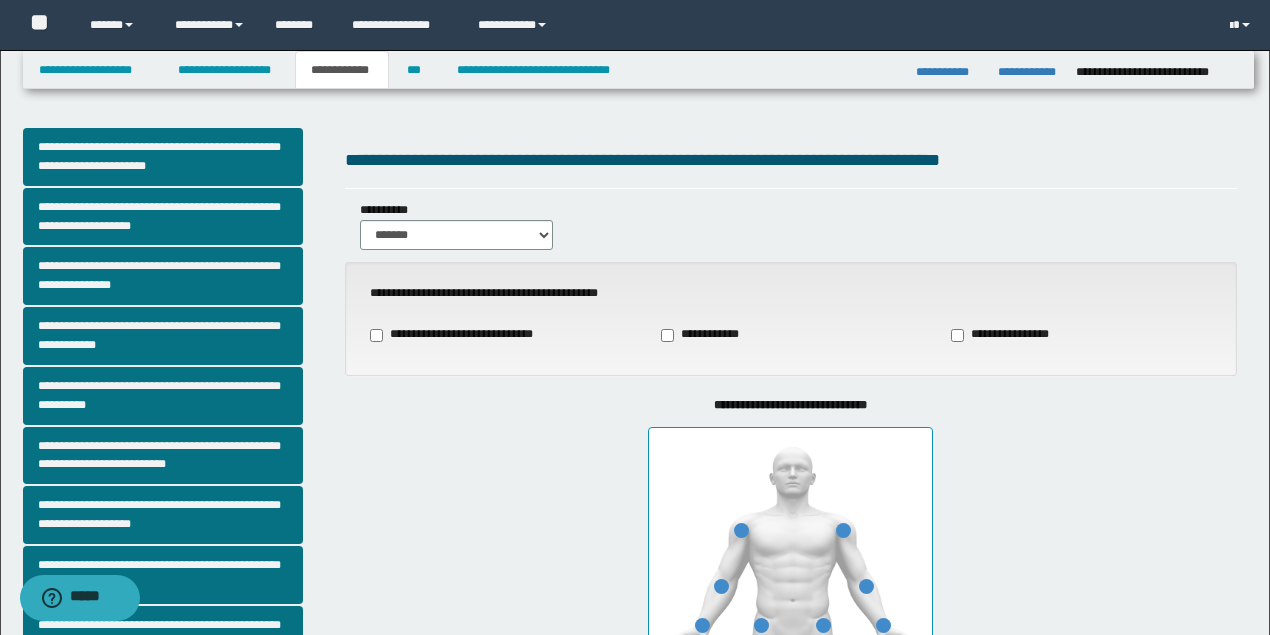 scroll, scrollTop: 266, scrollLeft: 0, axis: vertical 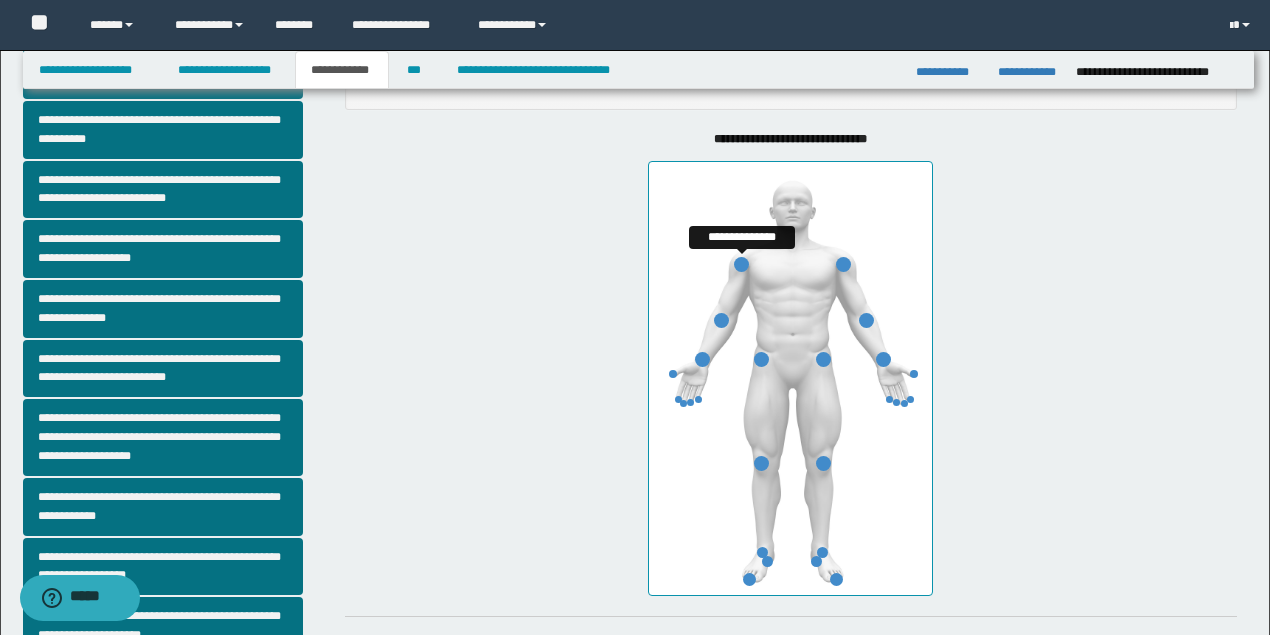 click at bounding box center [741, 264] 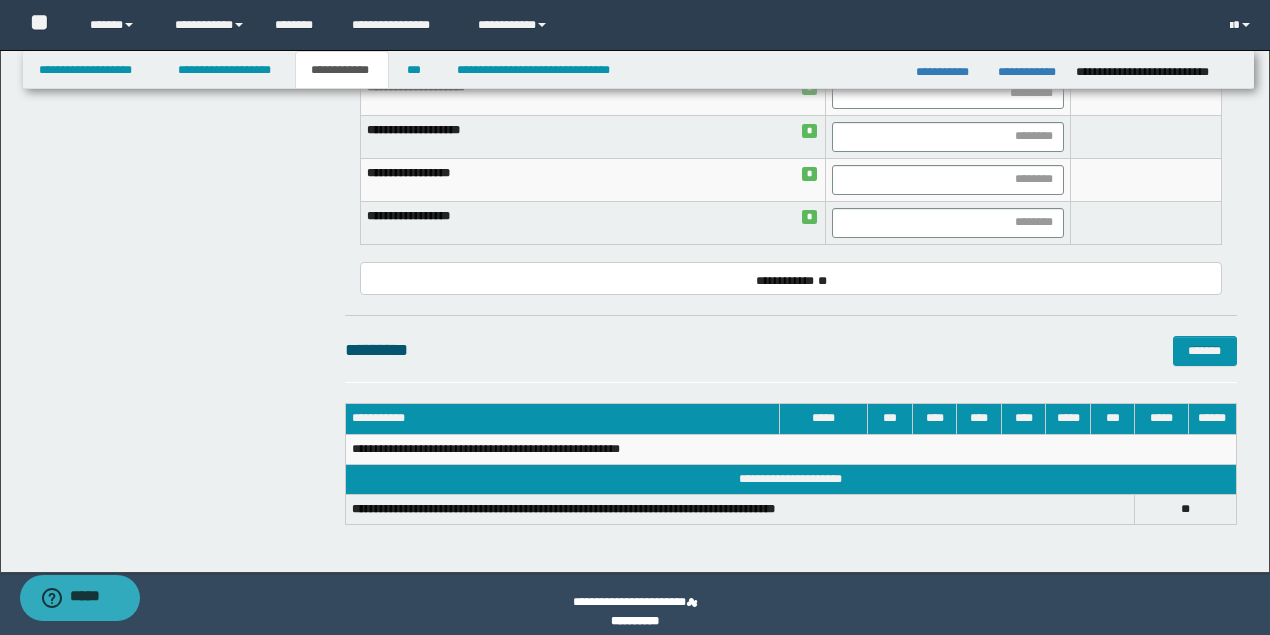 scroll, scrollTop: 800, scrollLeft: 0, axis: vertical 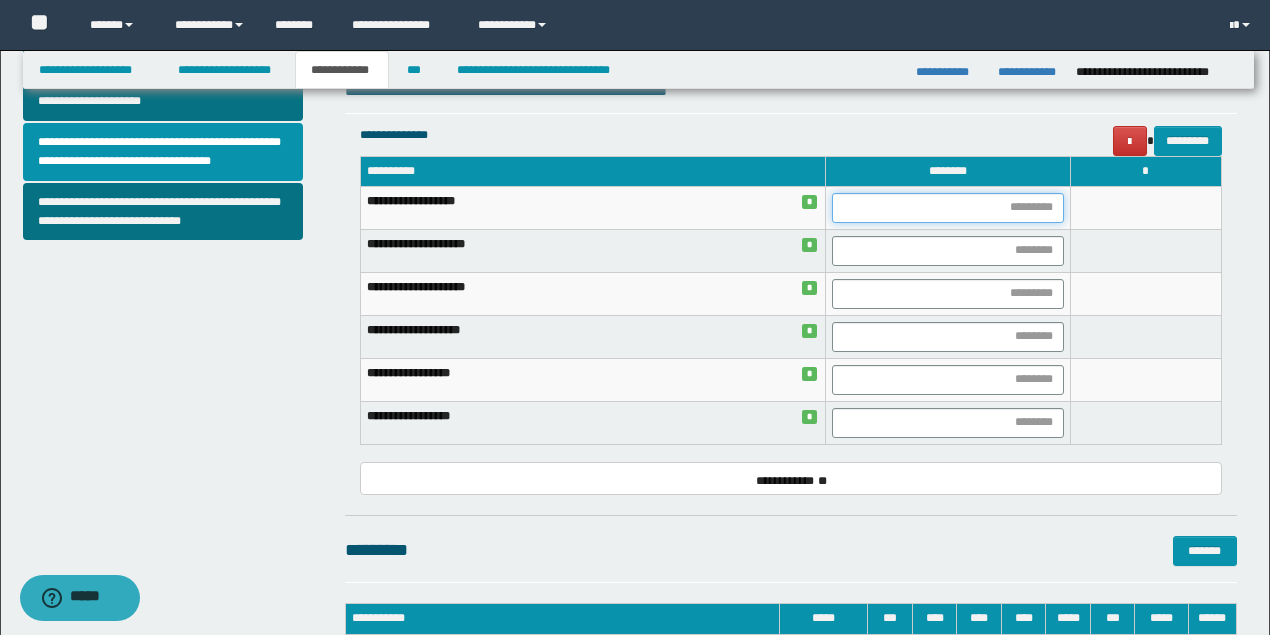 click at bounding box center [947, 208] 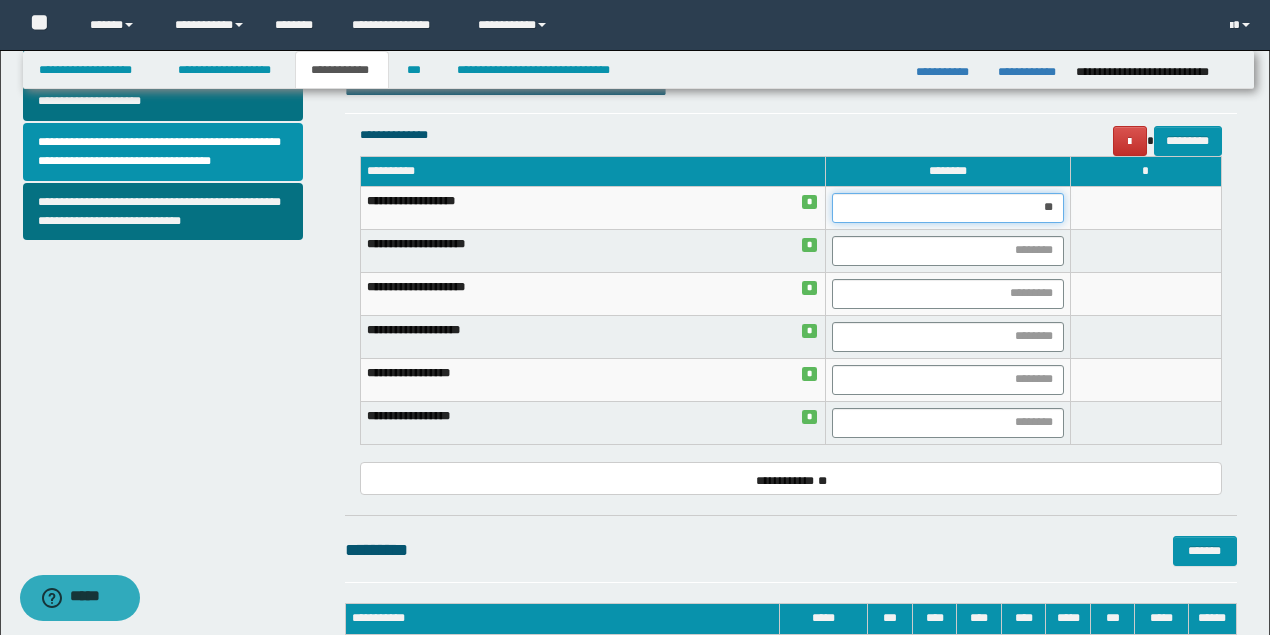 type on "***" 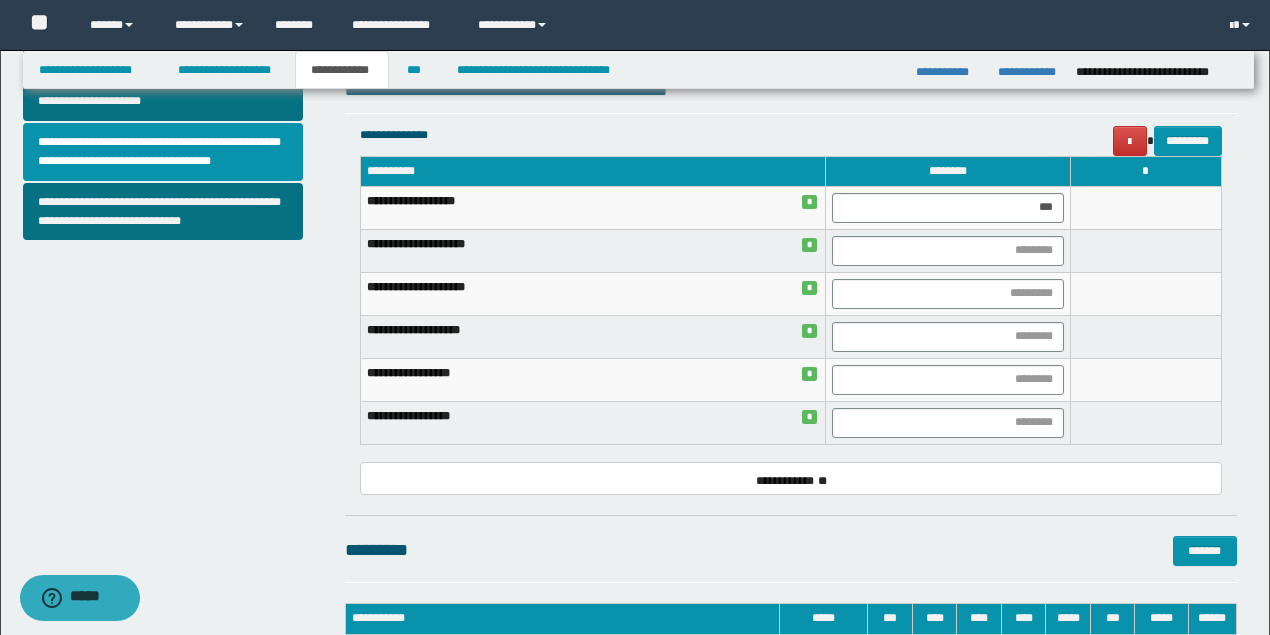 click on "**********" at bounding box center (592, 293) 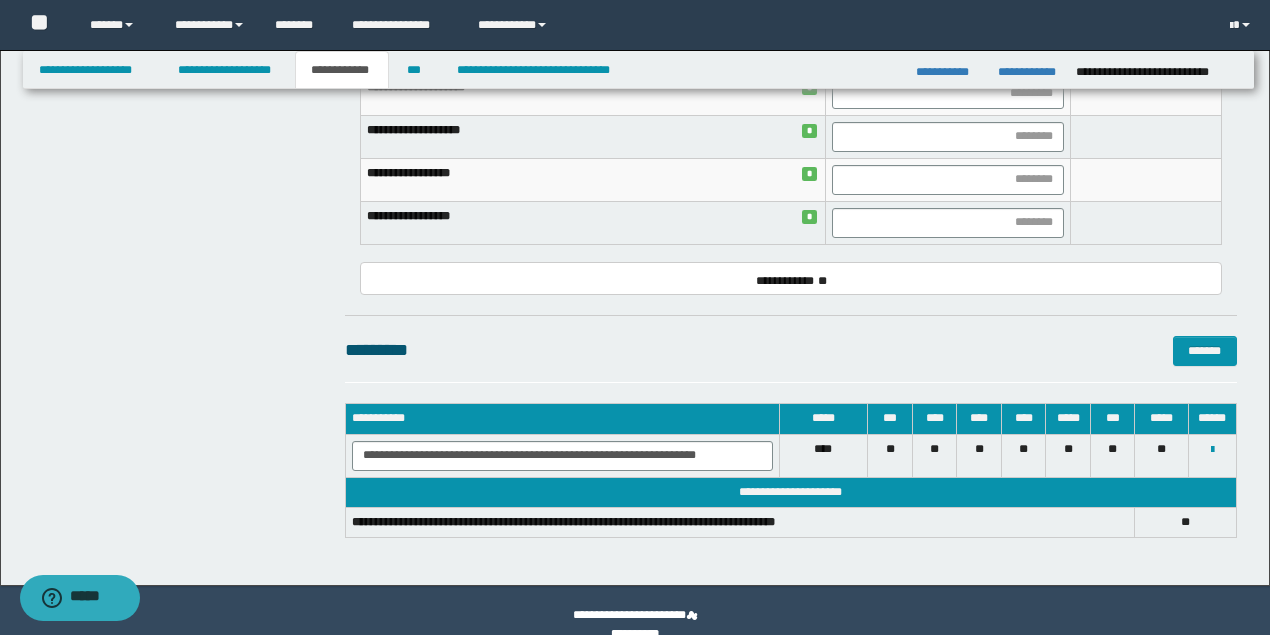 scroll, scrollTop: 866, scrollLeft: 0, axis: vertical 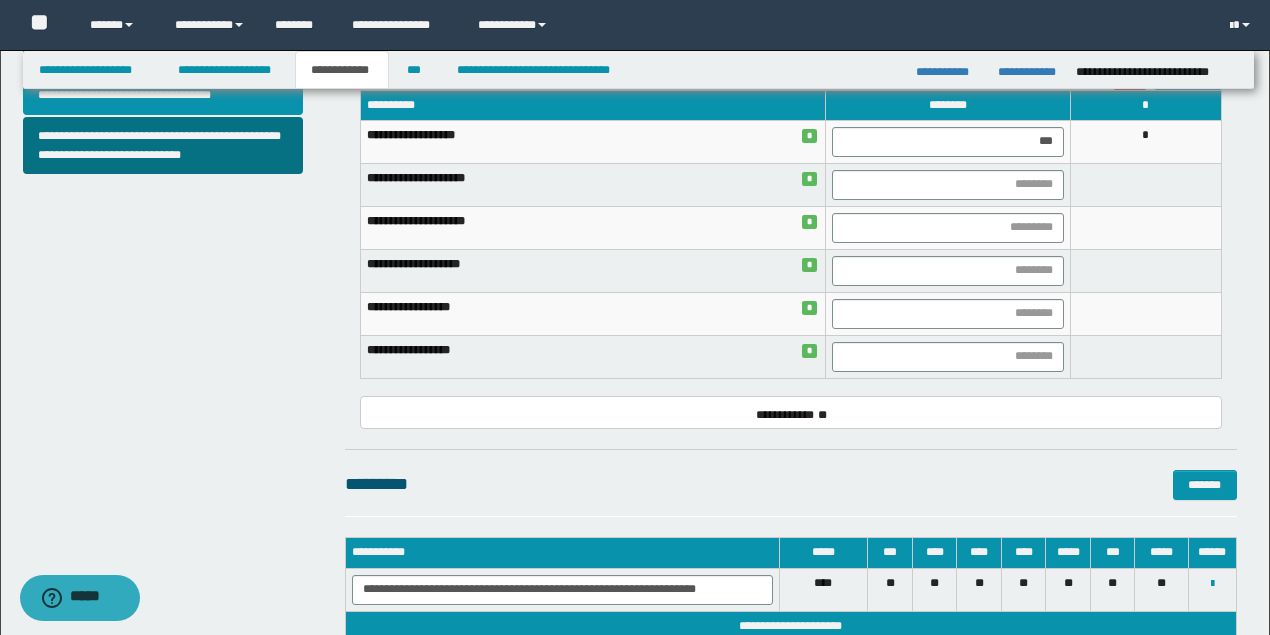 click on "**********" at bounding box center (592, 105) 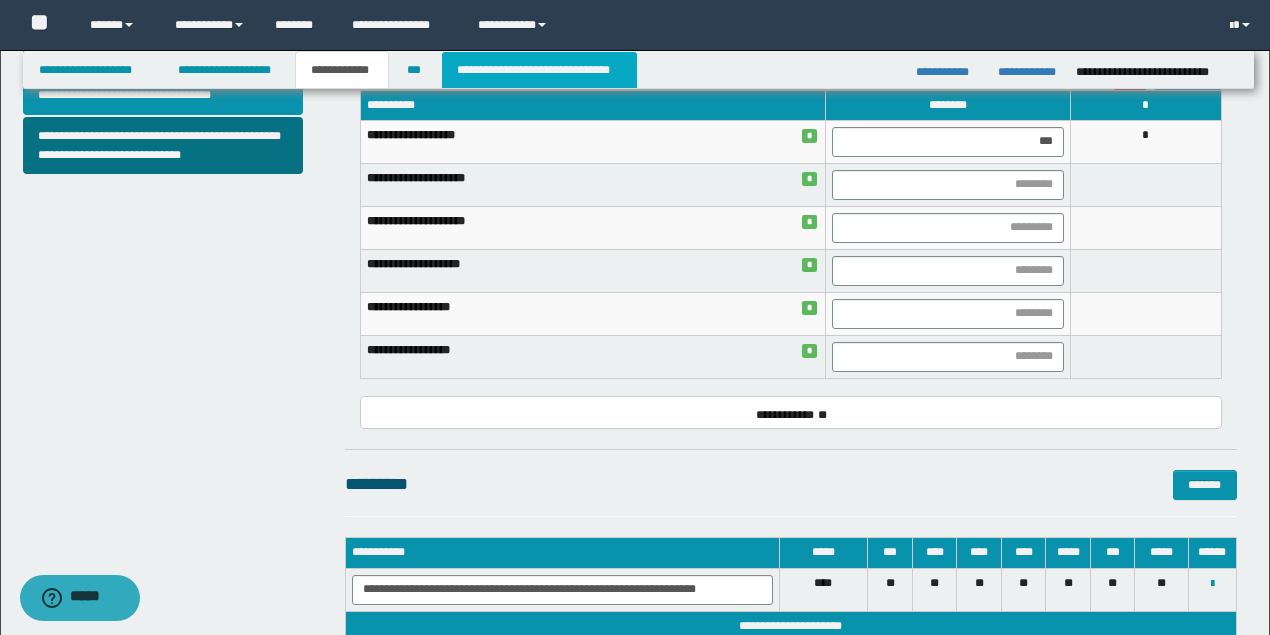 click on "**********" at bounding box center [539, 70] 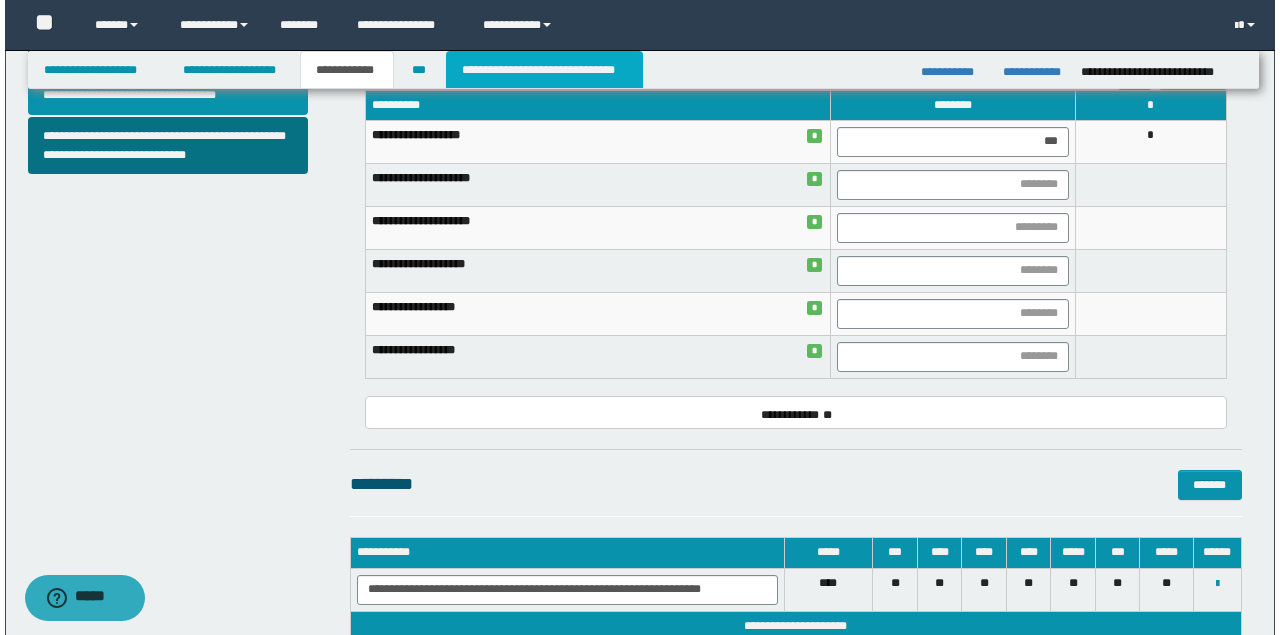 scroll, scrollTop: 0, scrollLeft: 0, axis: both 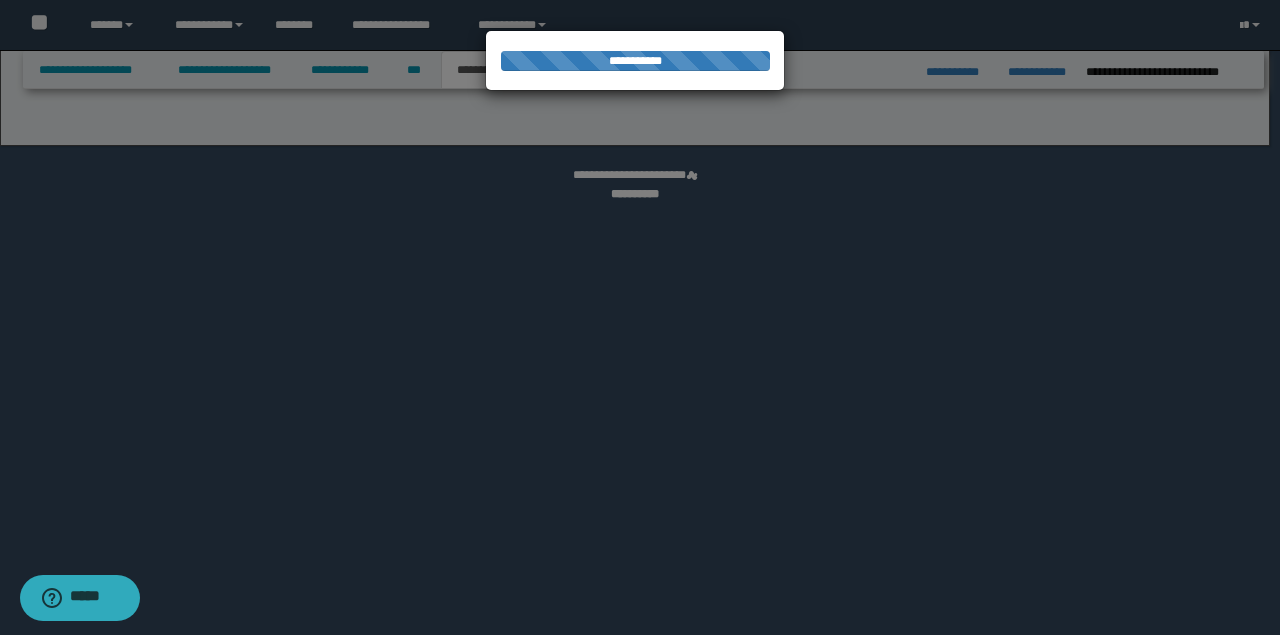 select on "*" 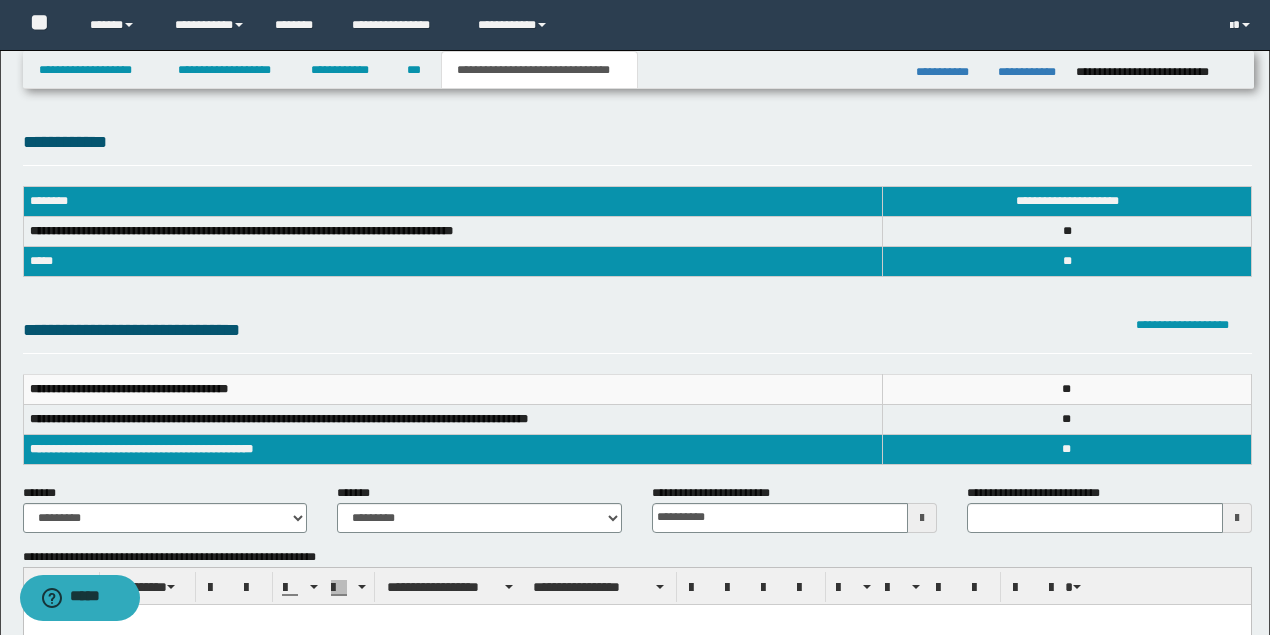 scroll, scrollTop: 266, scrollLeft: 0, axis: vertical 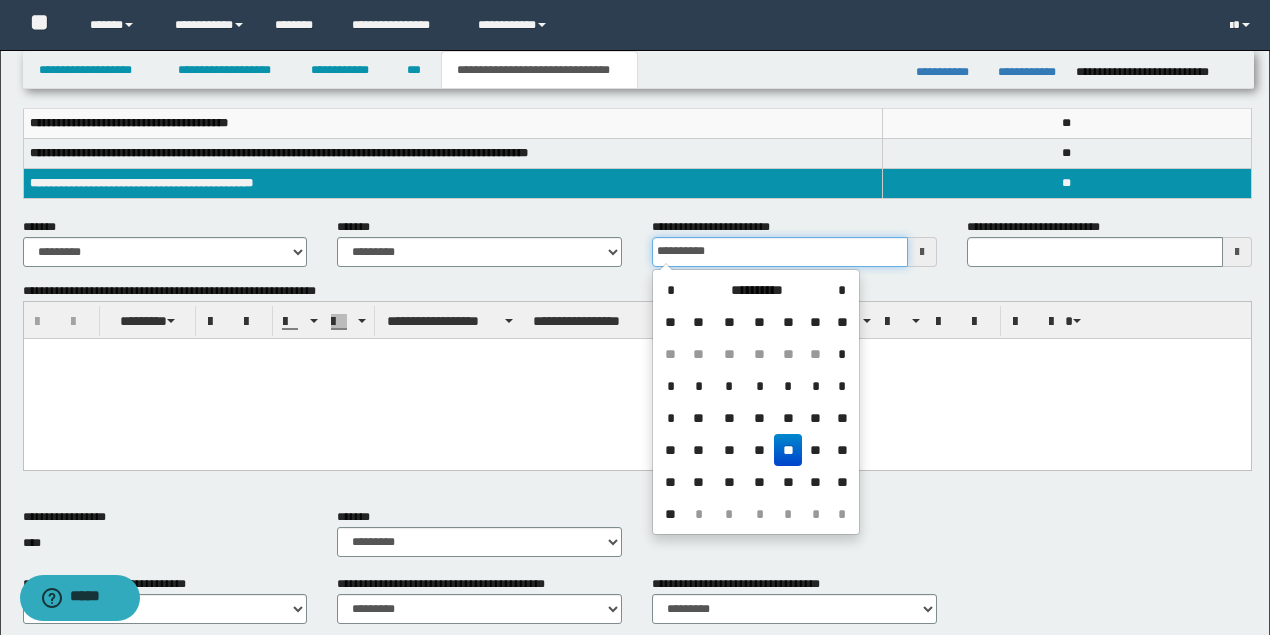 drag, startPoint x: 739, startPoint y: 252, endPoint x: 572, endPoint y: 258, distance: 167.10774 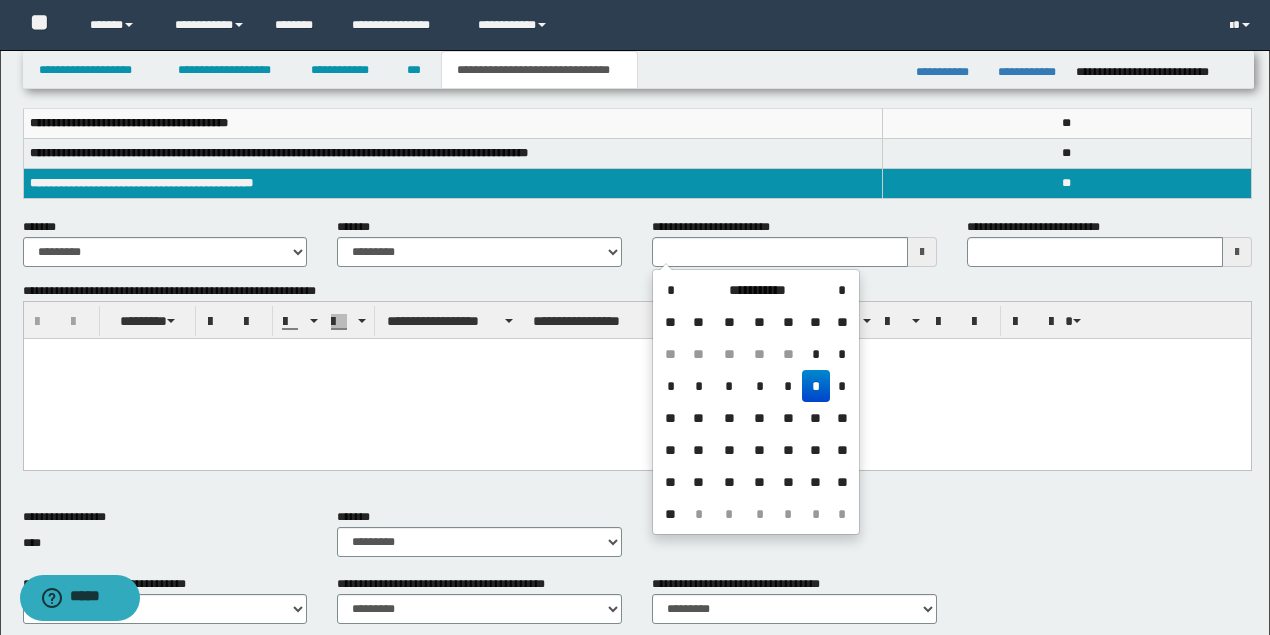 type 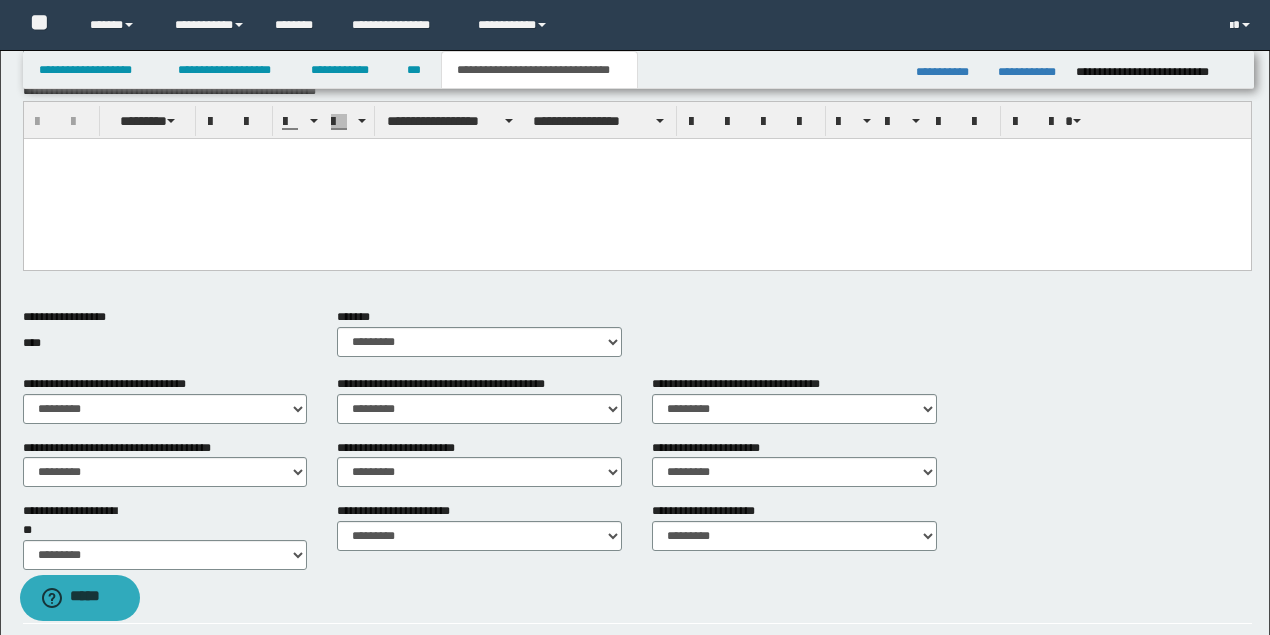 scroll, scrollTop: 533, scrollLeft: 0, axis: vertical 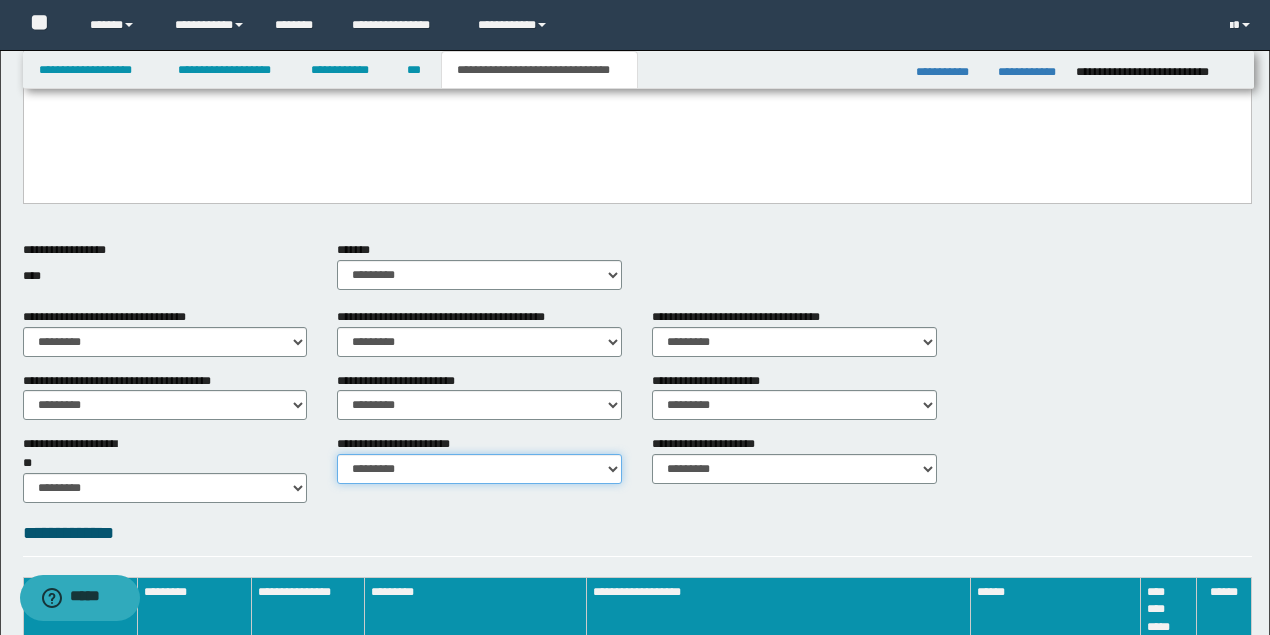 click on "*********
*********
*********" at bounding box center (479, 469) 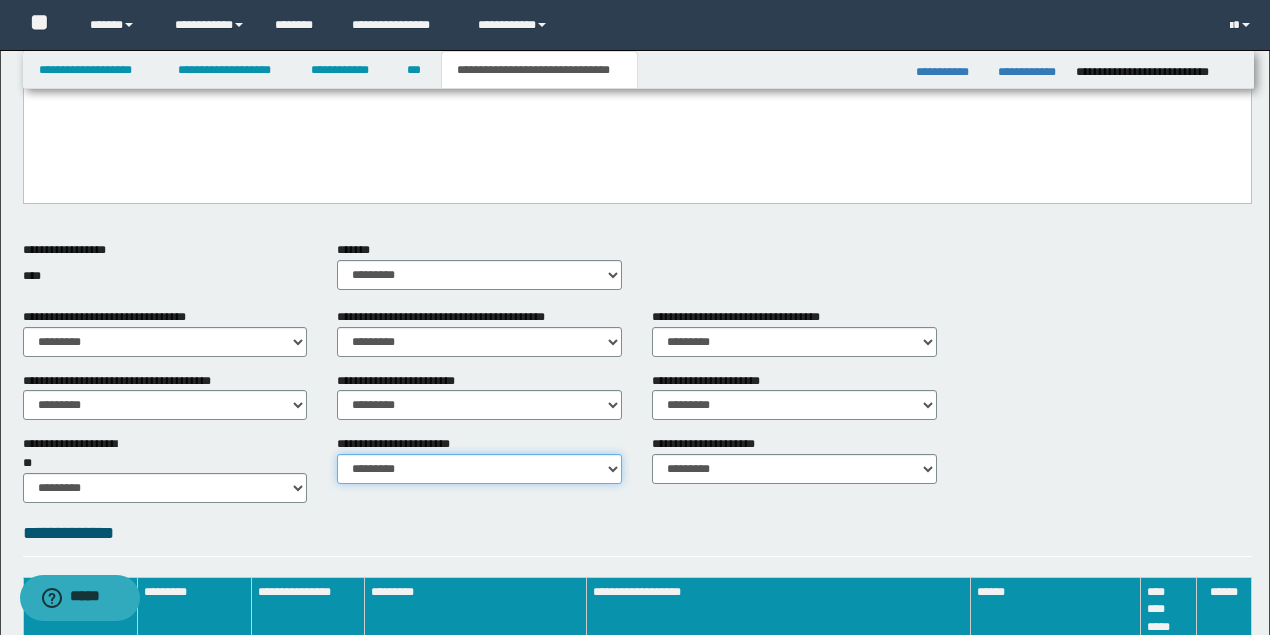 select on "*" 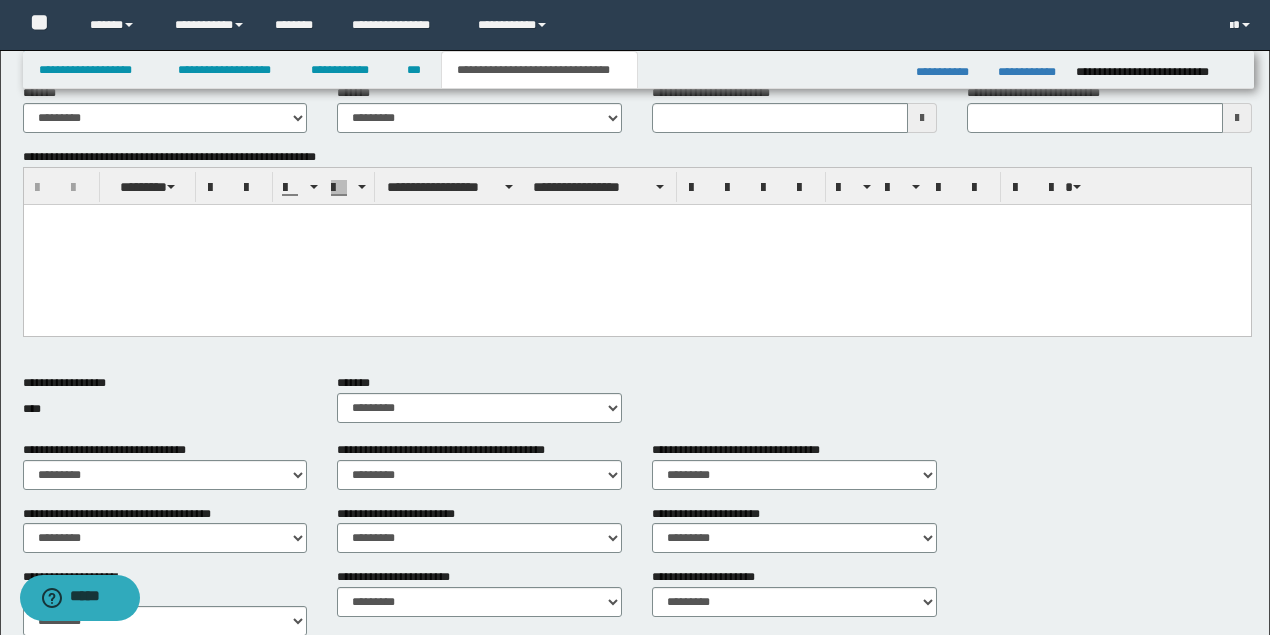 click at bounding box center [636, 244] 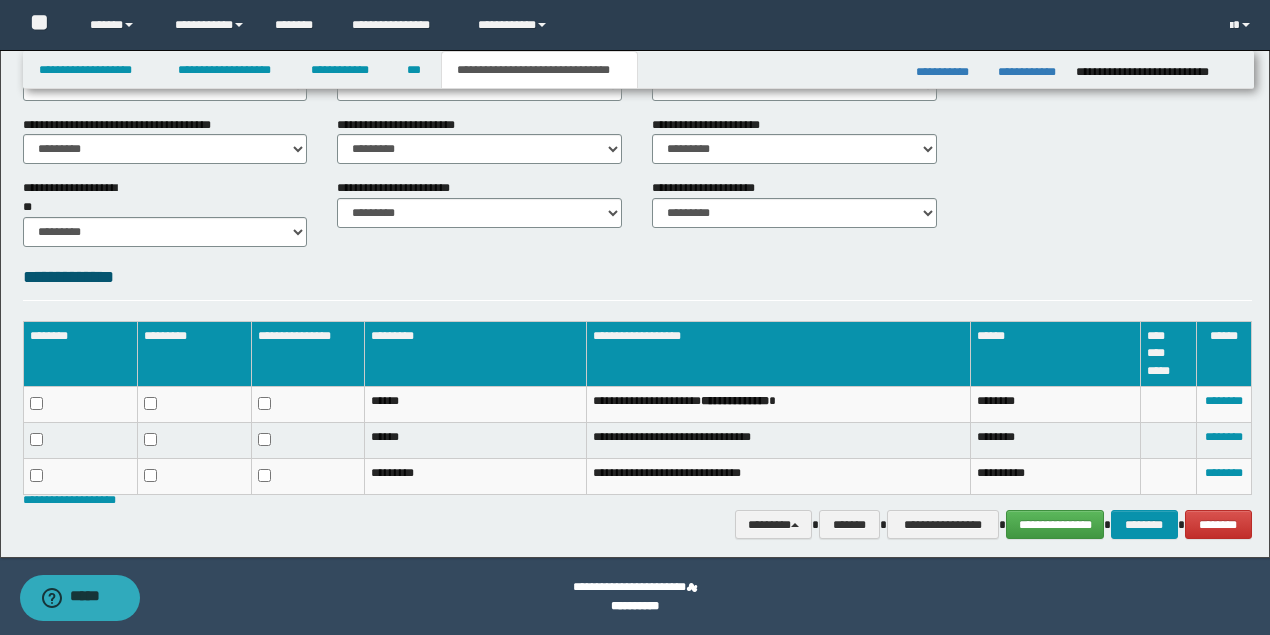 scroll, scrollTop: 589, scrollLeft: 0, axis: vertical 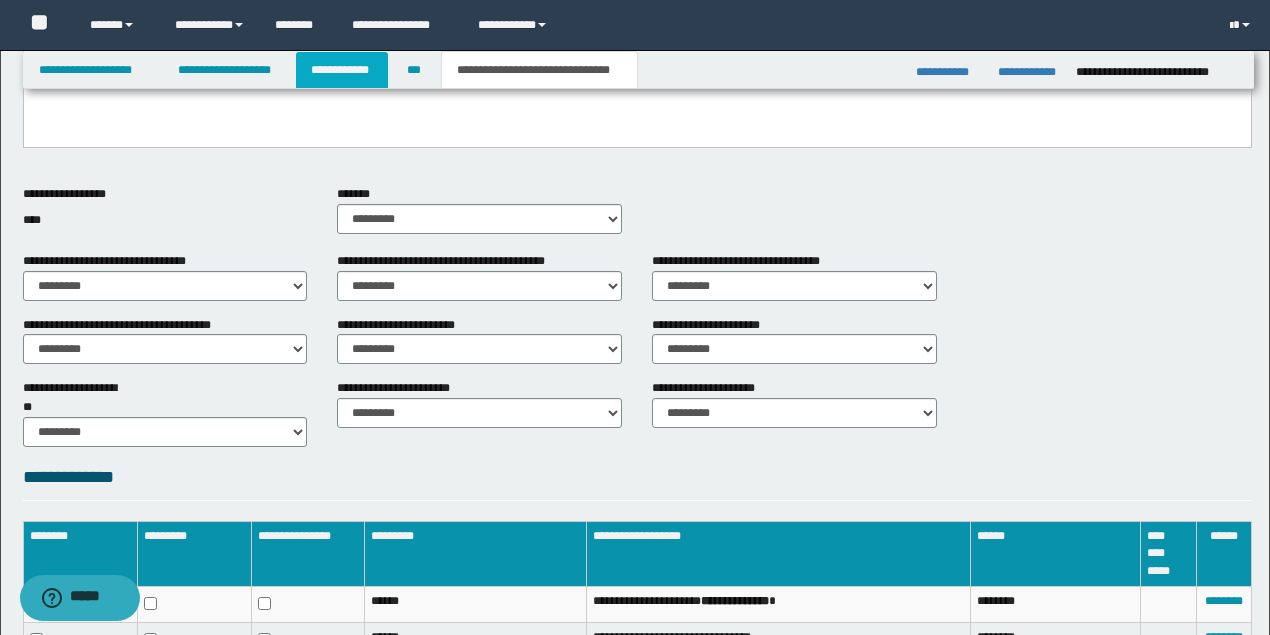 click on "**********" at bounding box center (342, 70) 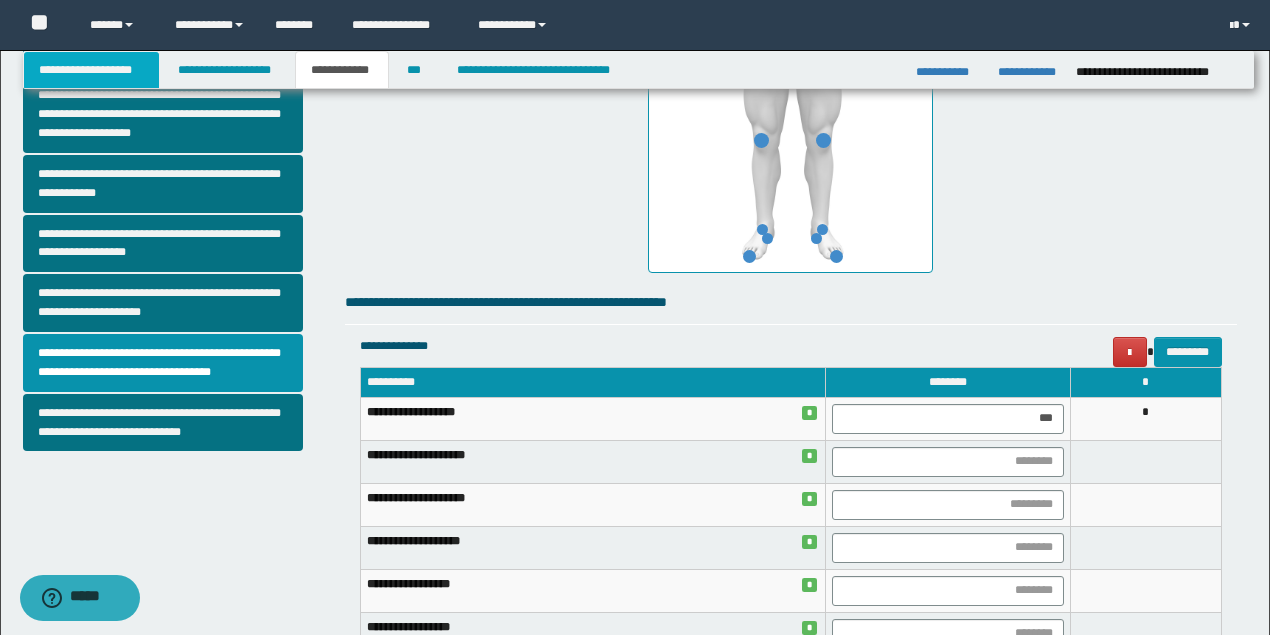 click on "**********" at bounding box center [92, 70] 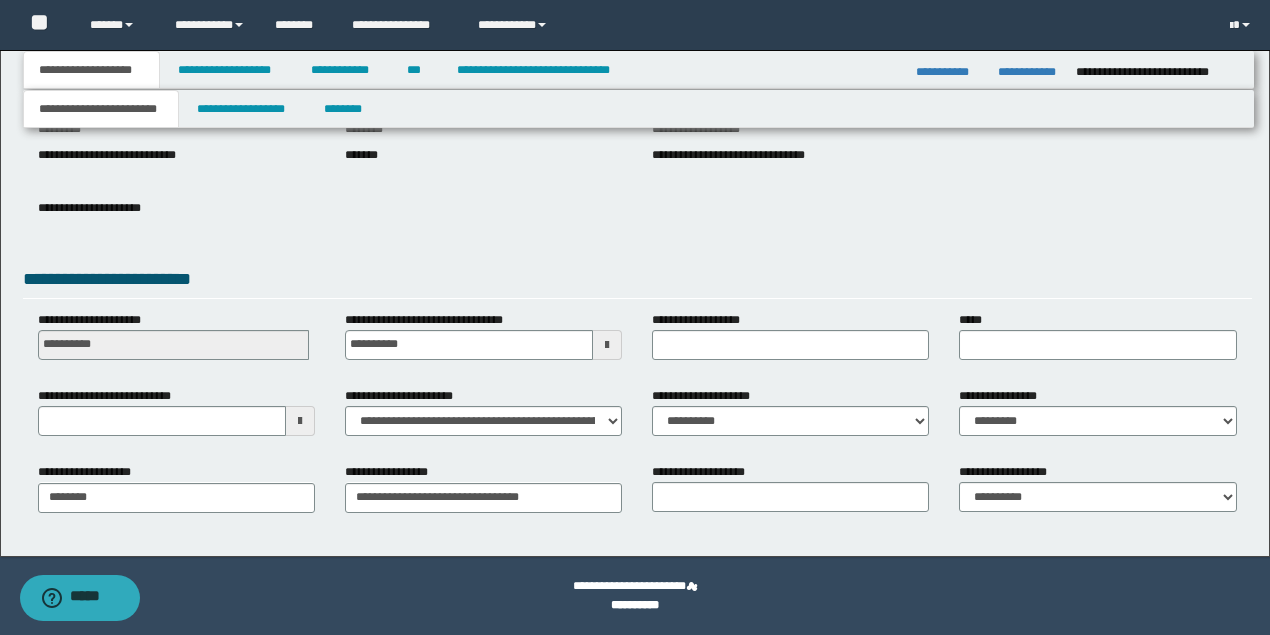 scroll, scrollTop: 247, scrollLeft: 0, axis: vertical 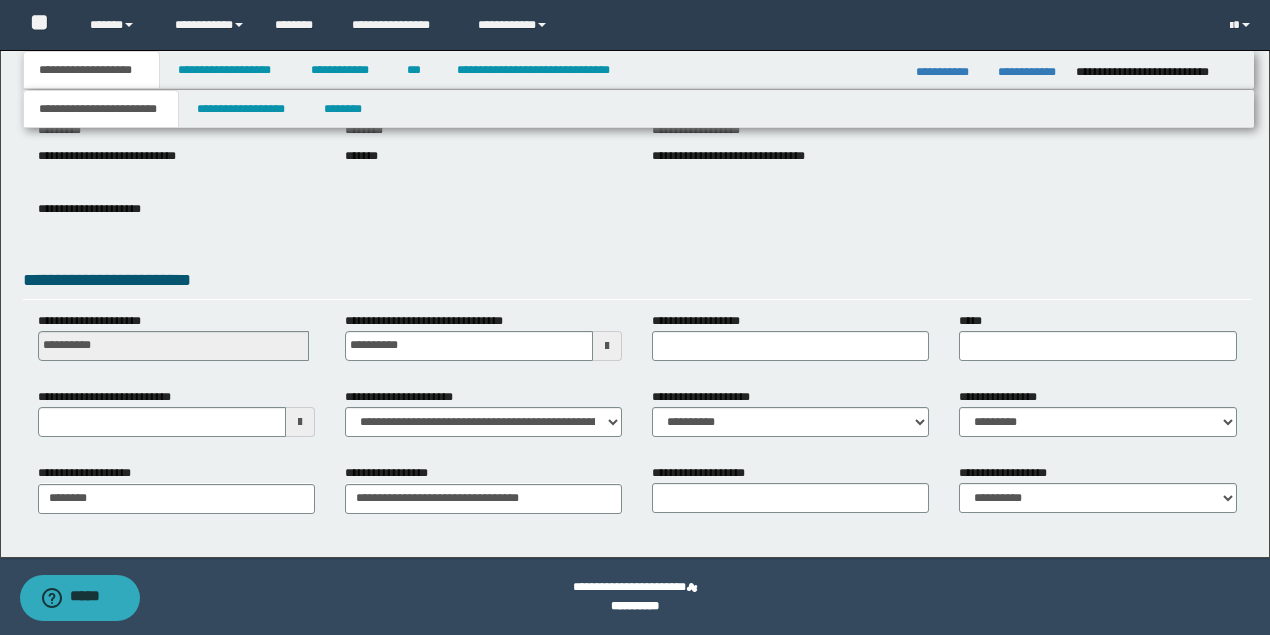 click at bounding box center [300, 422] 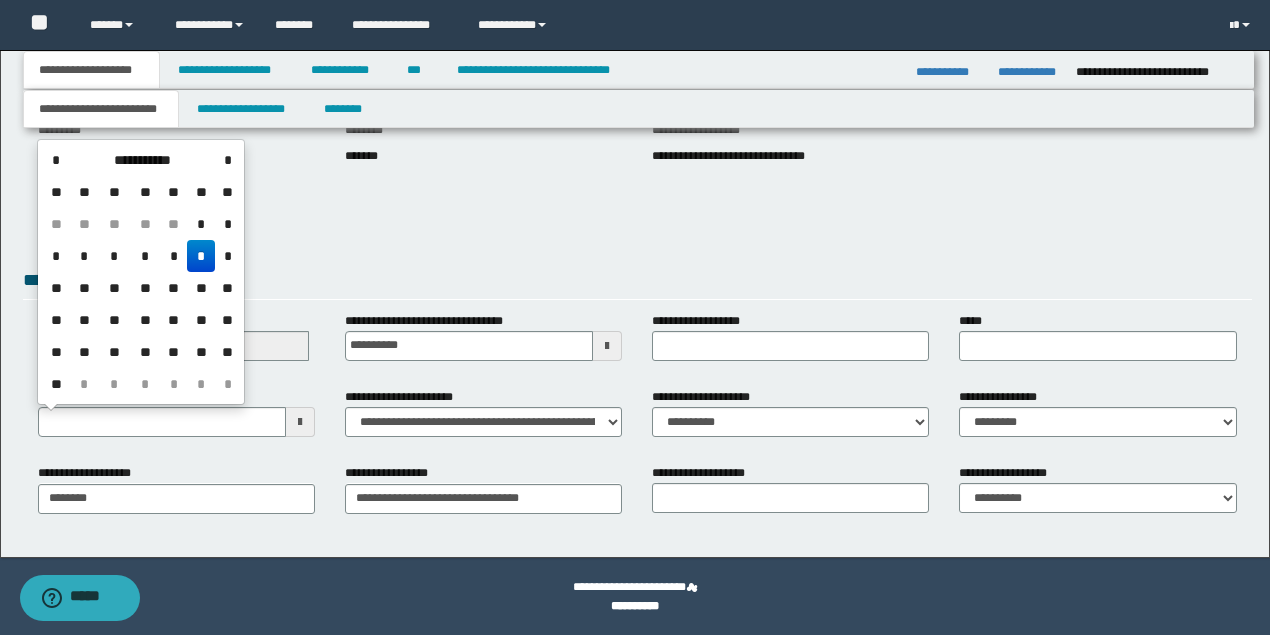 click on "*" at bounding box center [201, 256] 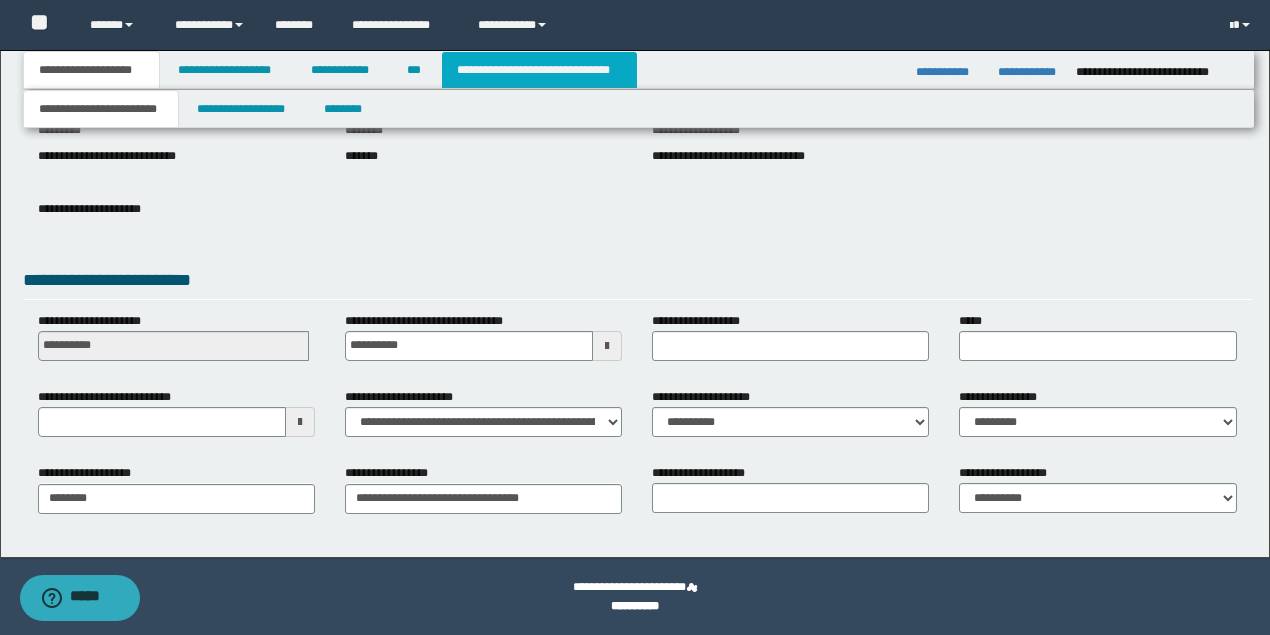 click on "**********" at bounding box center [539, 70] 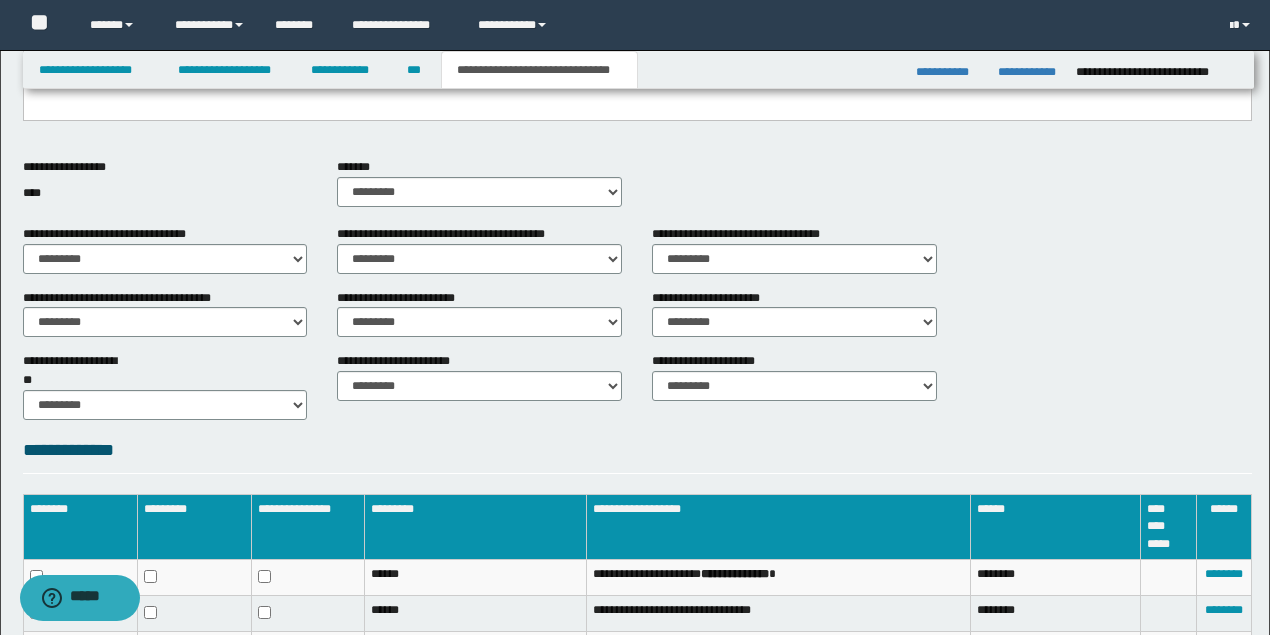 scroll, scrollTop: 789, scrollLeft: 0, axis: vertical 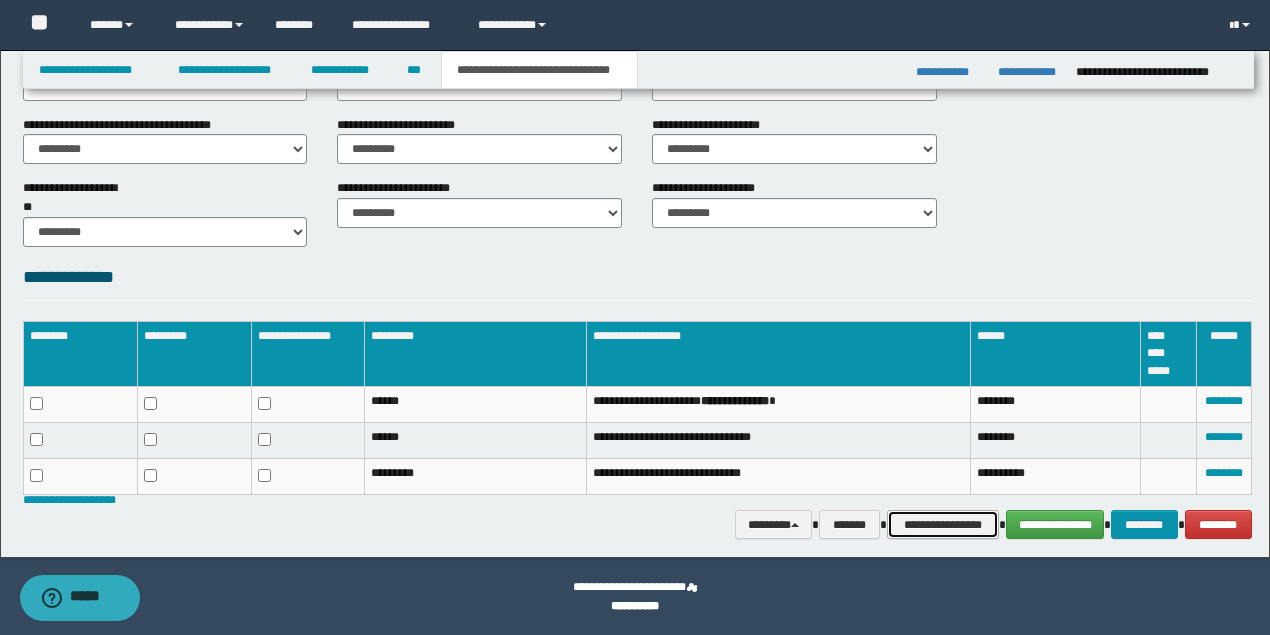 click on "**********" at bounding box center [943, 524] 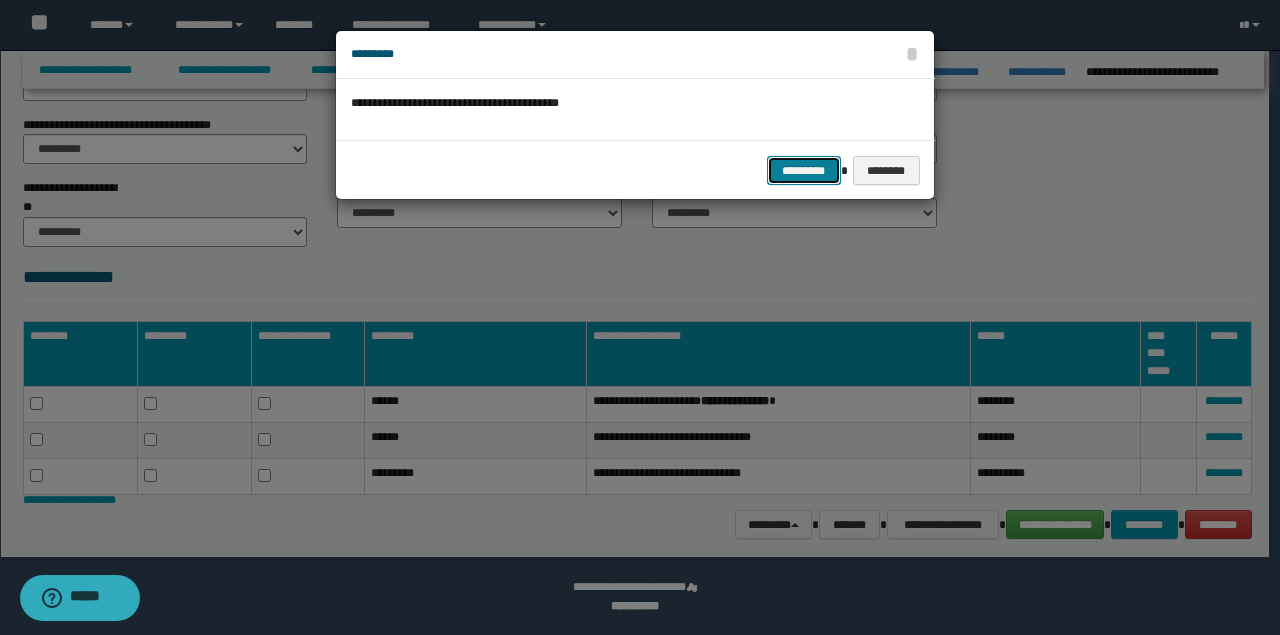 click on "*********" at bounding box center (804, 170) 